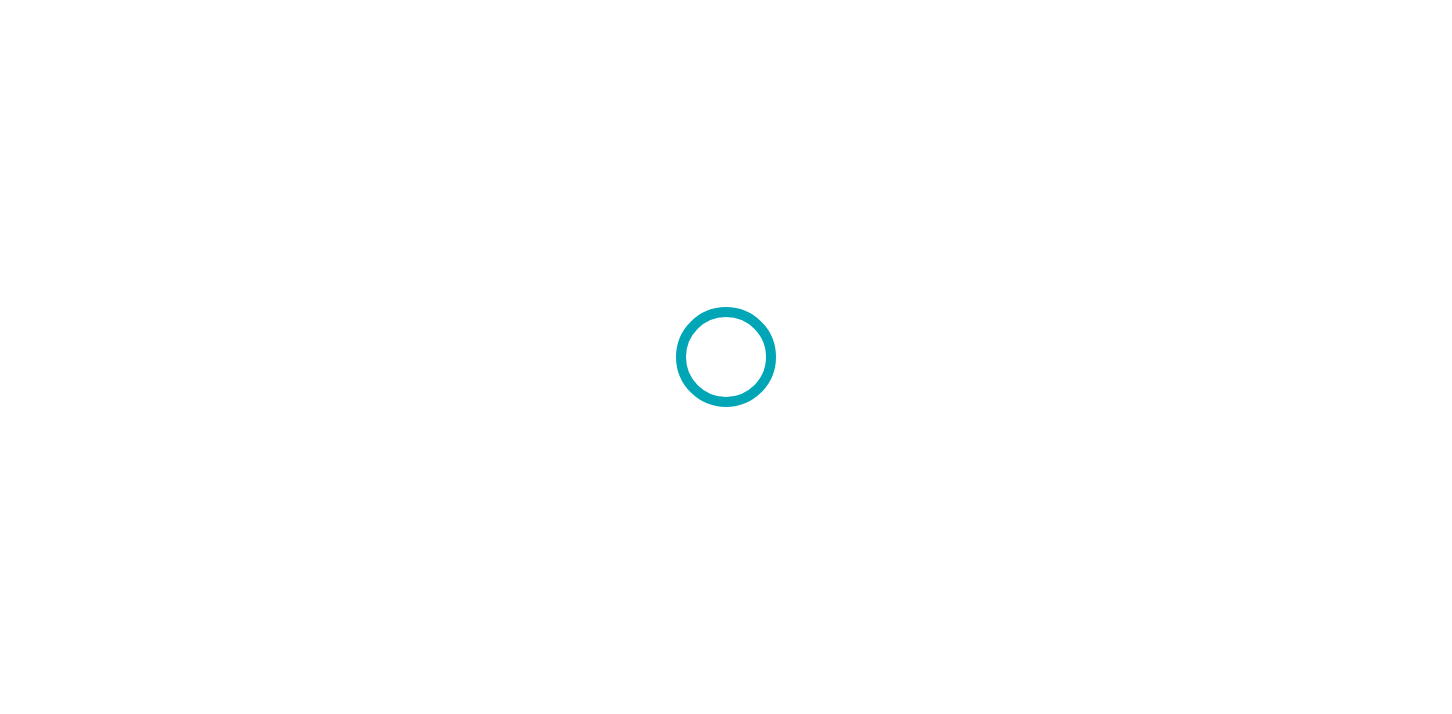 scroll, scrollTop: 0, scrollLeft: 0, axis: both 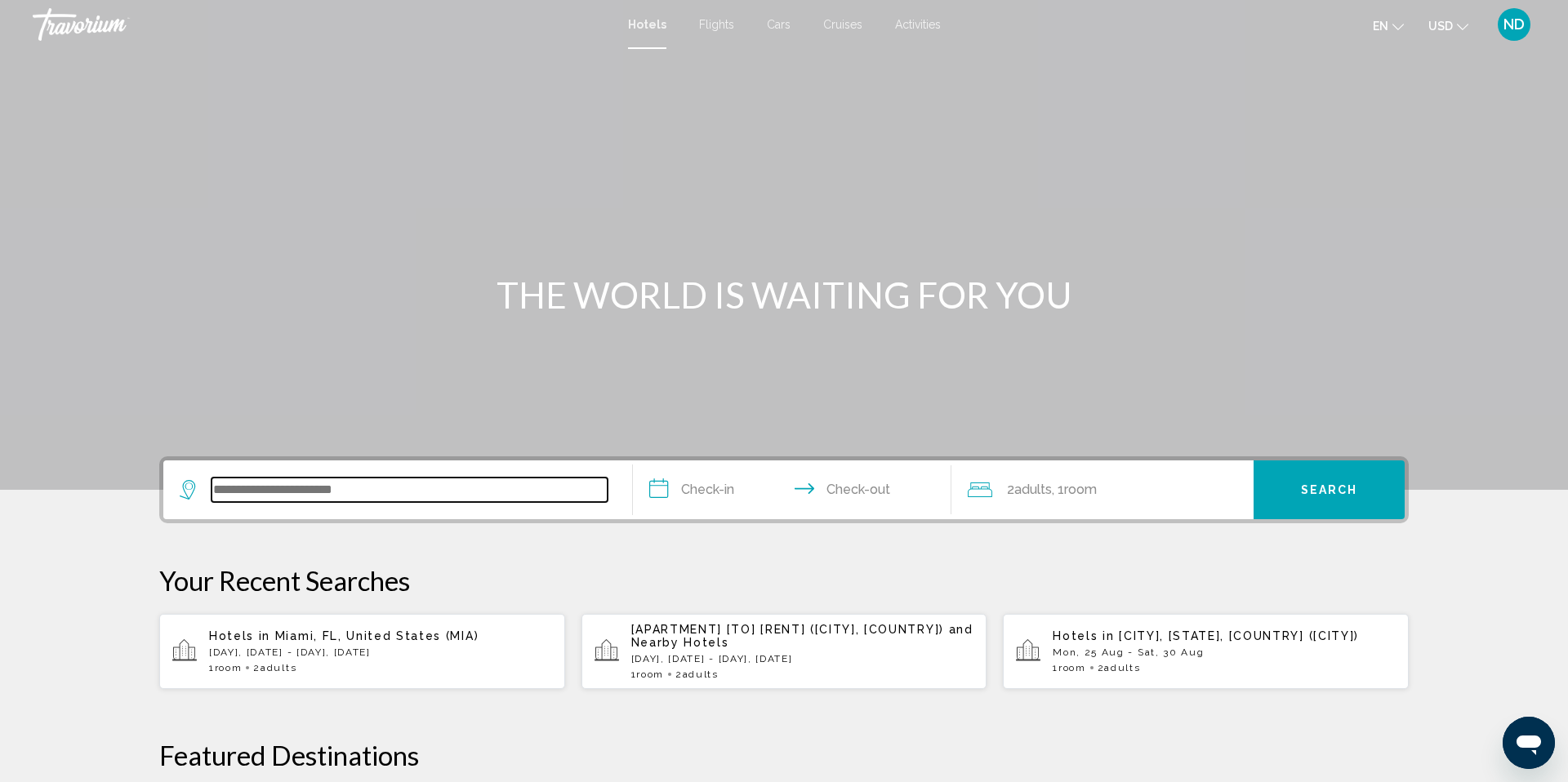 click at bounding box center [409, 490] 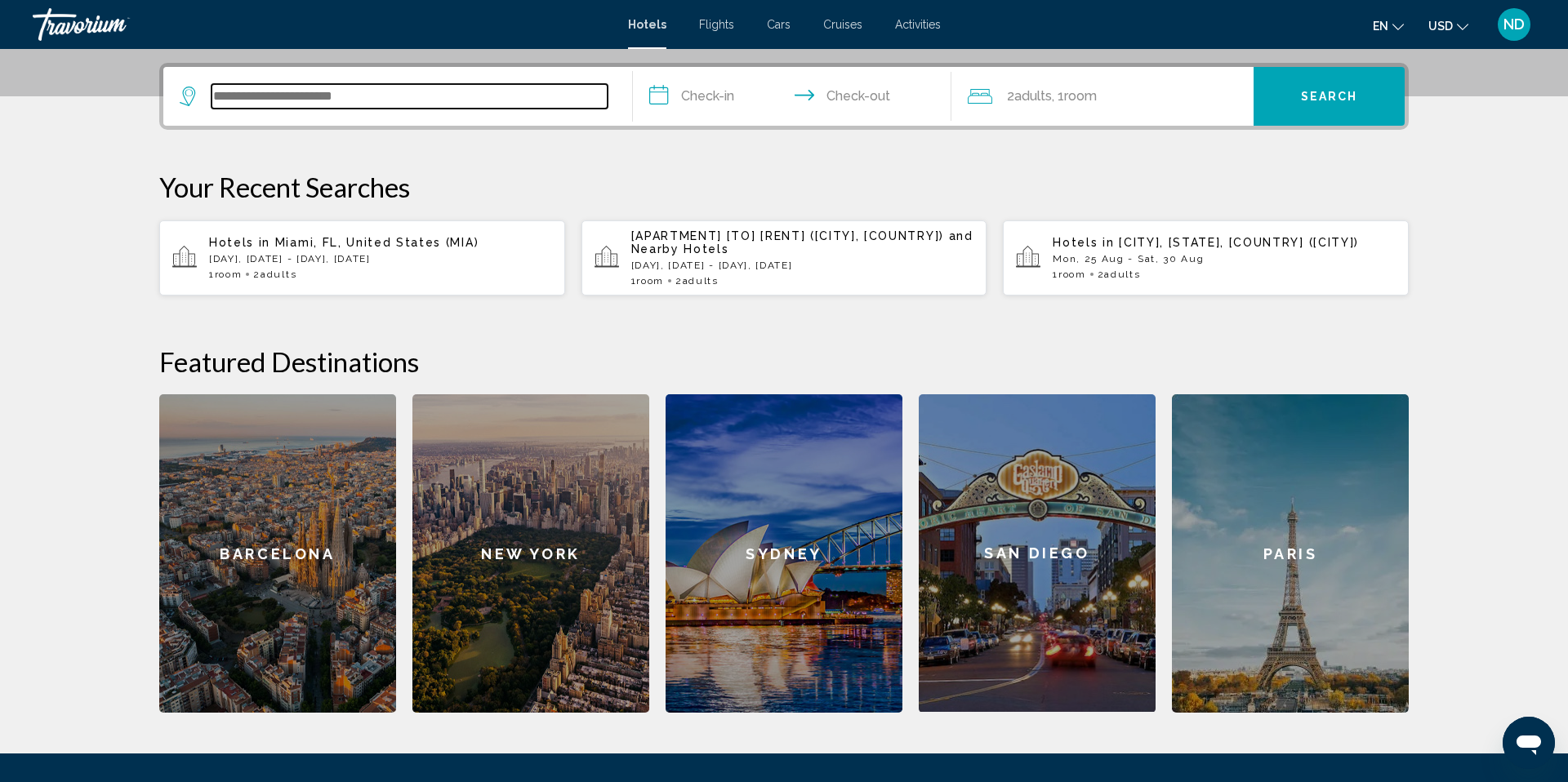 scroll, scrollTop: 403, scrollLeft: 0, axis: vertical 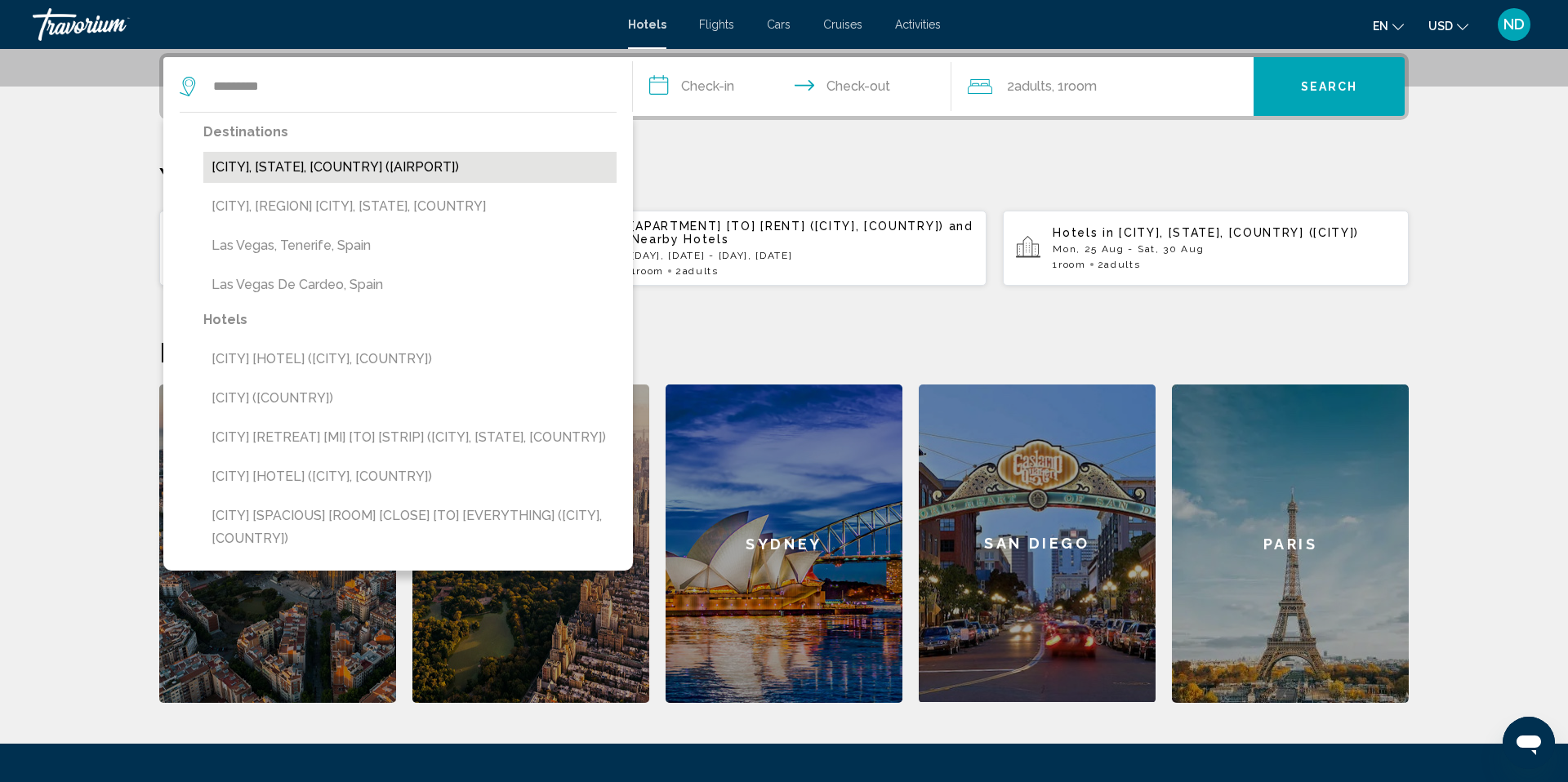 click on "Las Vegas, NV, United States (LAS)" at bounding box center [410, 167] 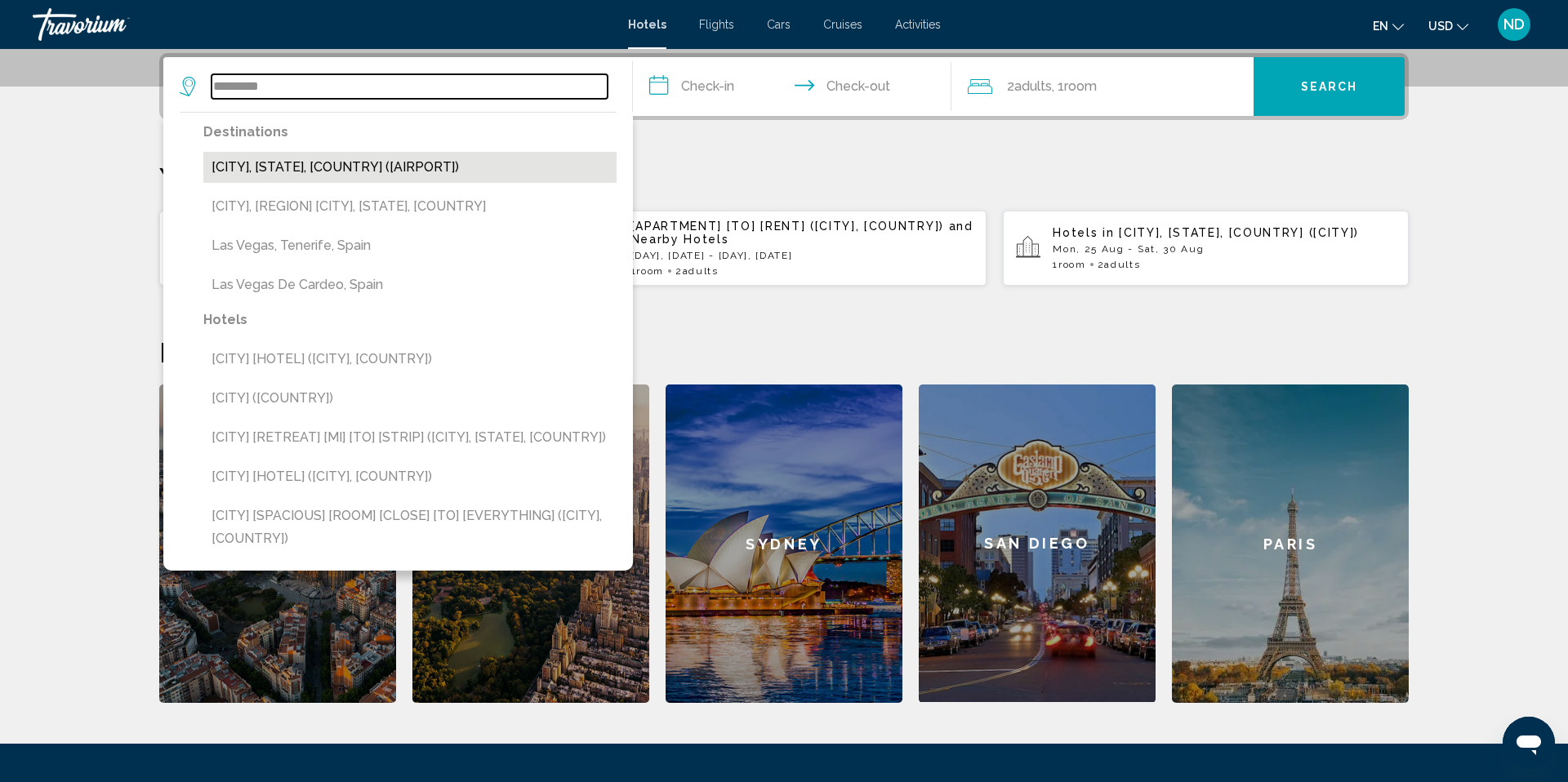 type on "**********" 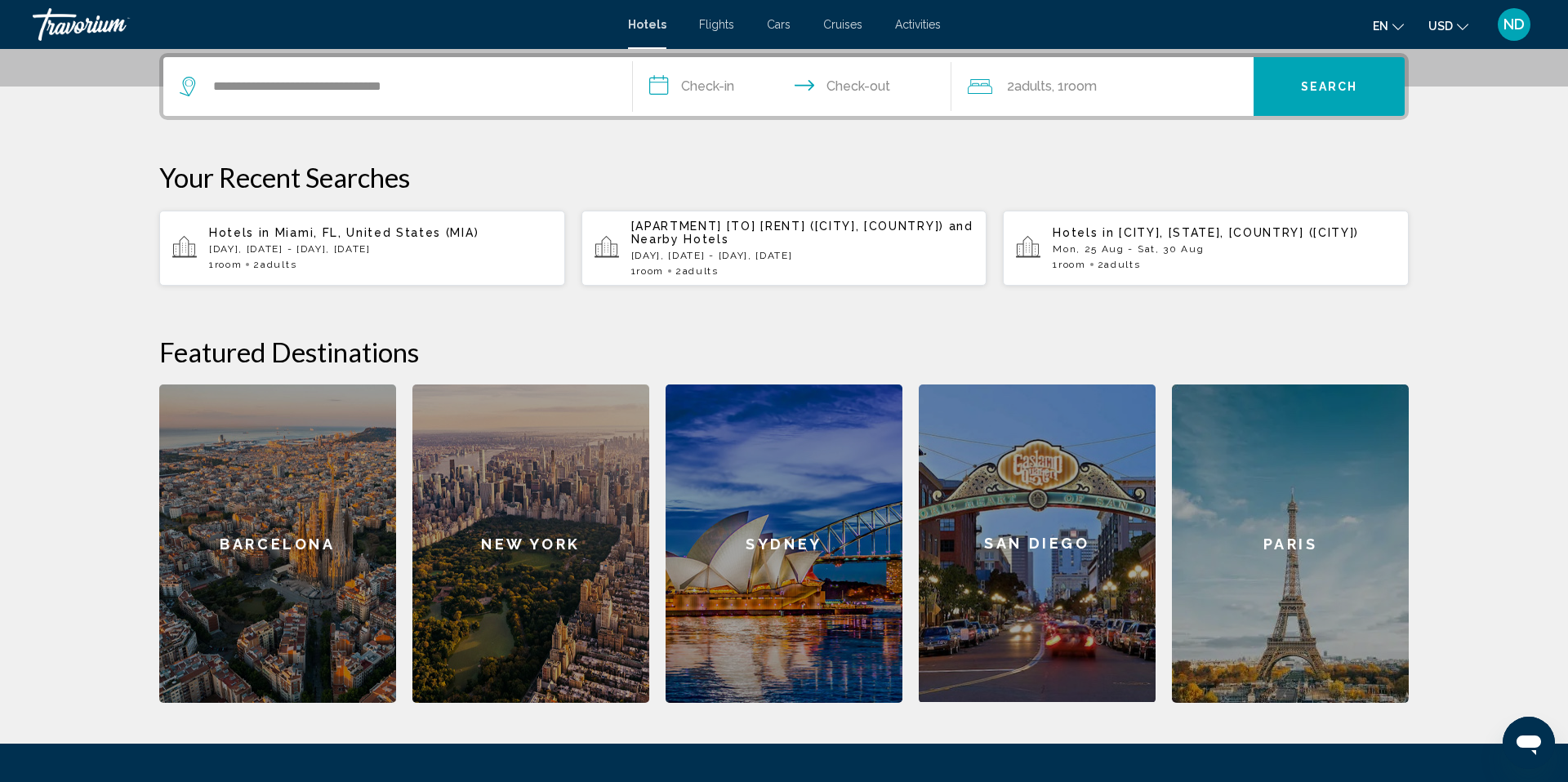 click on "**********" at bounding box center (795, 89) 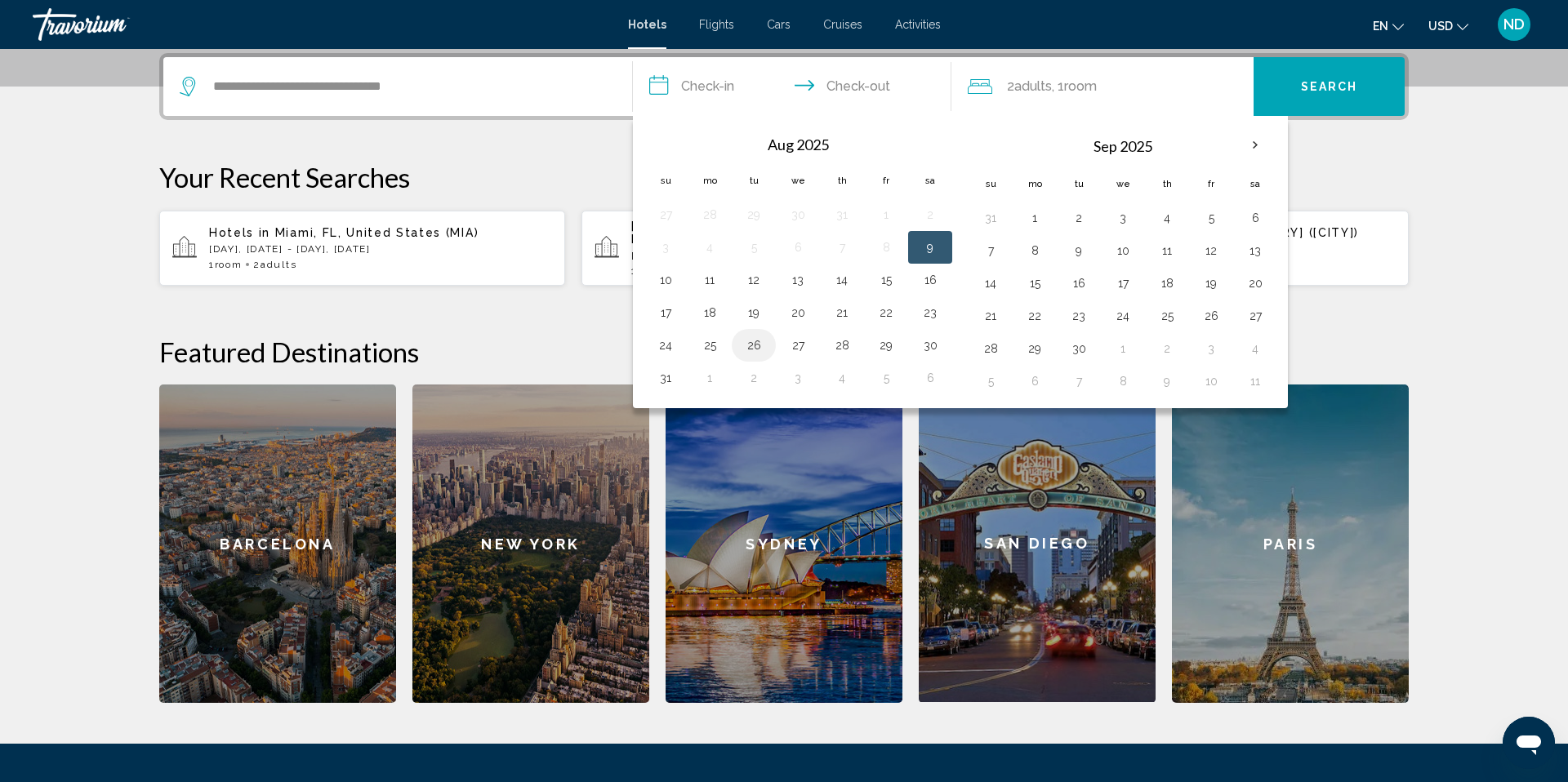 click on "26" at bounding box center [754, 345] 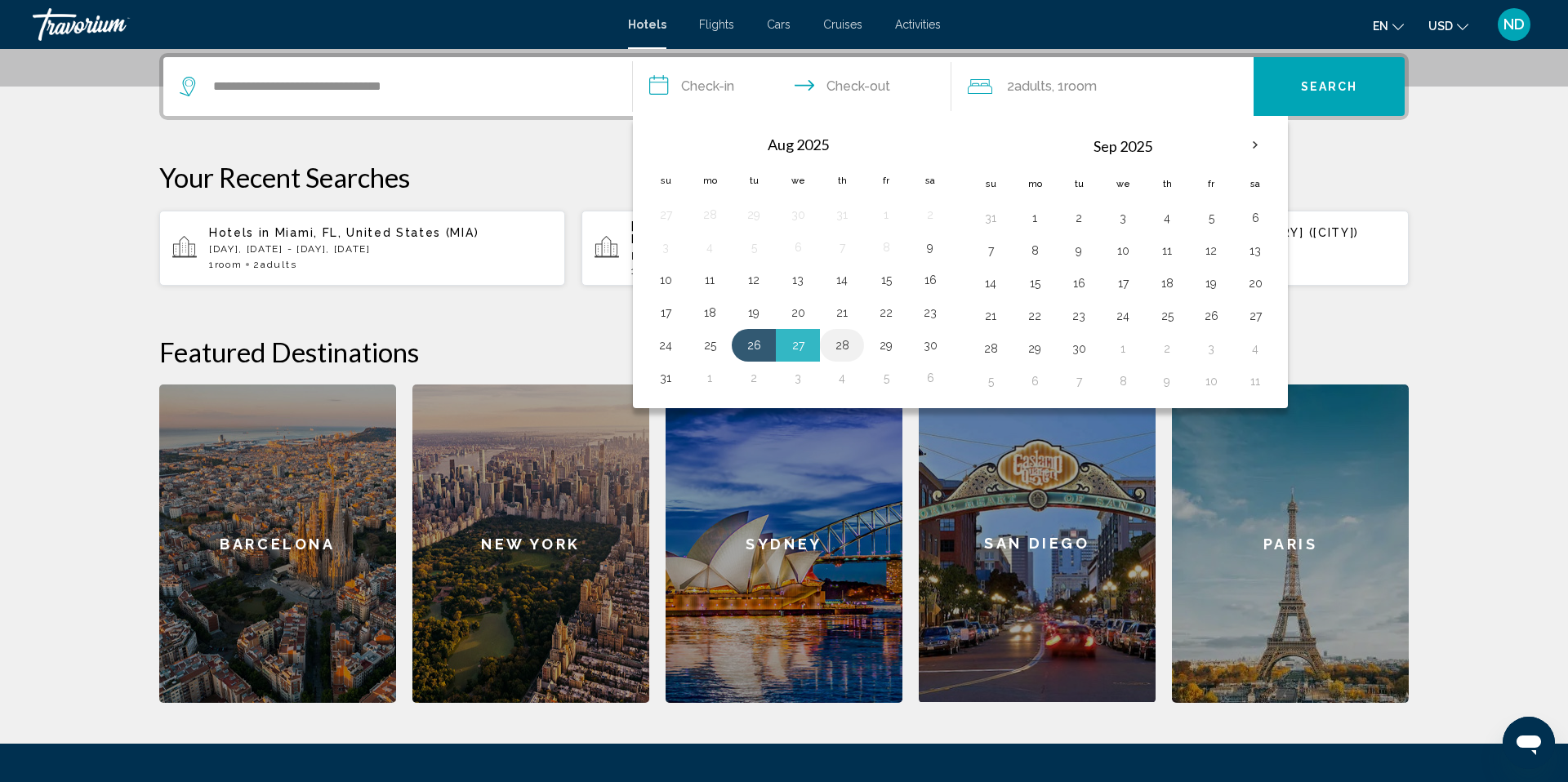 click on "28" at bounding box center [842, 345] 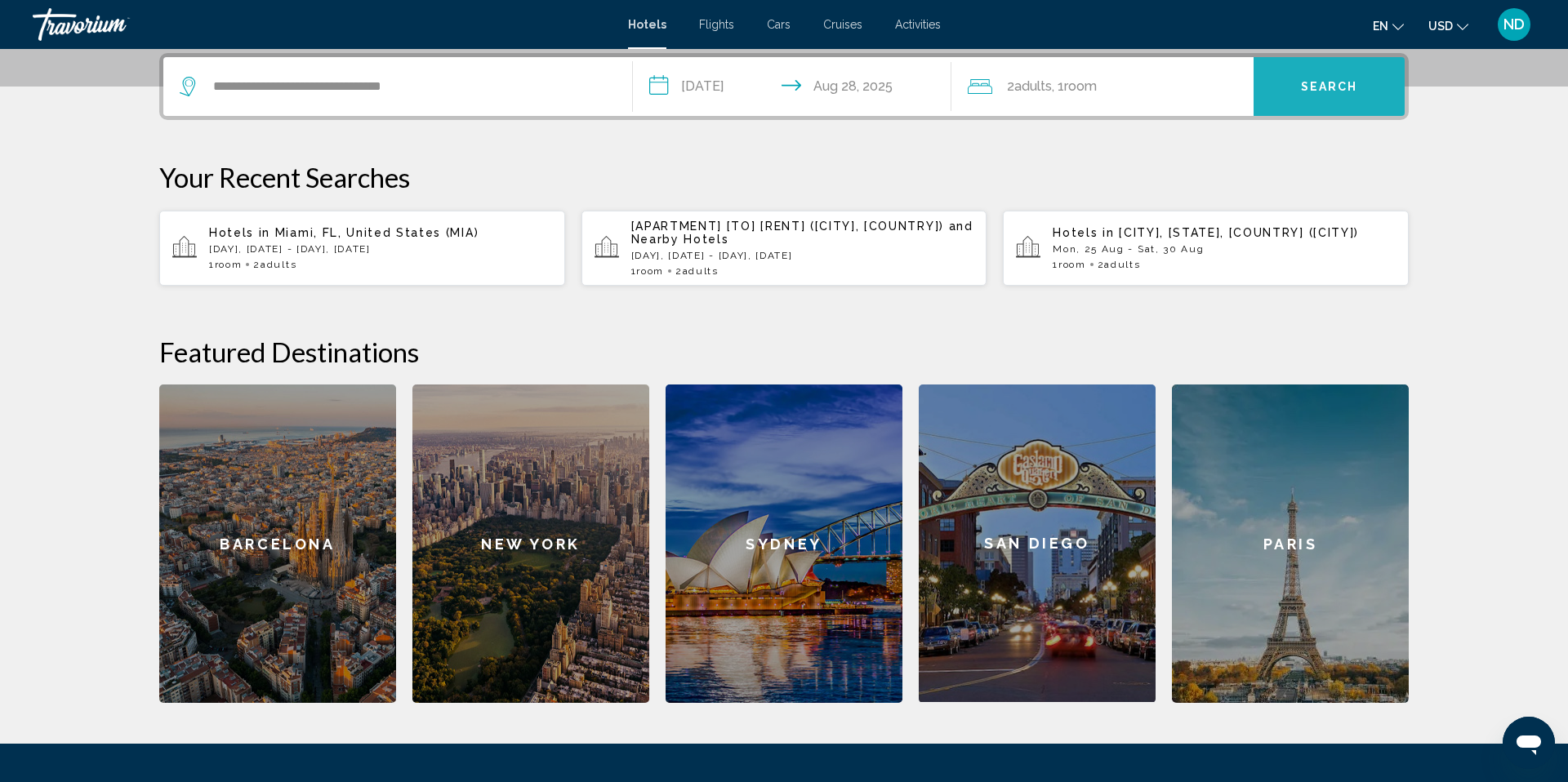 click on "Search" at bounding box center (1330, 87) 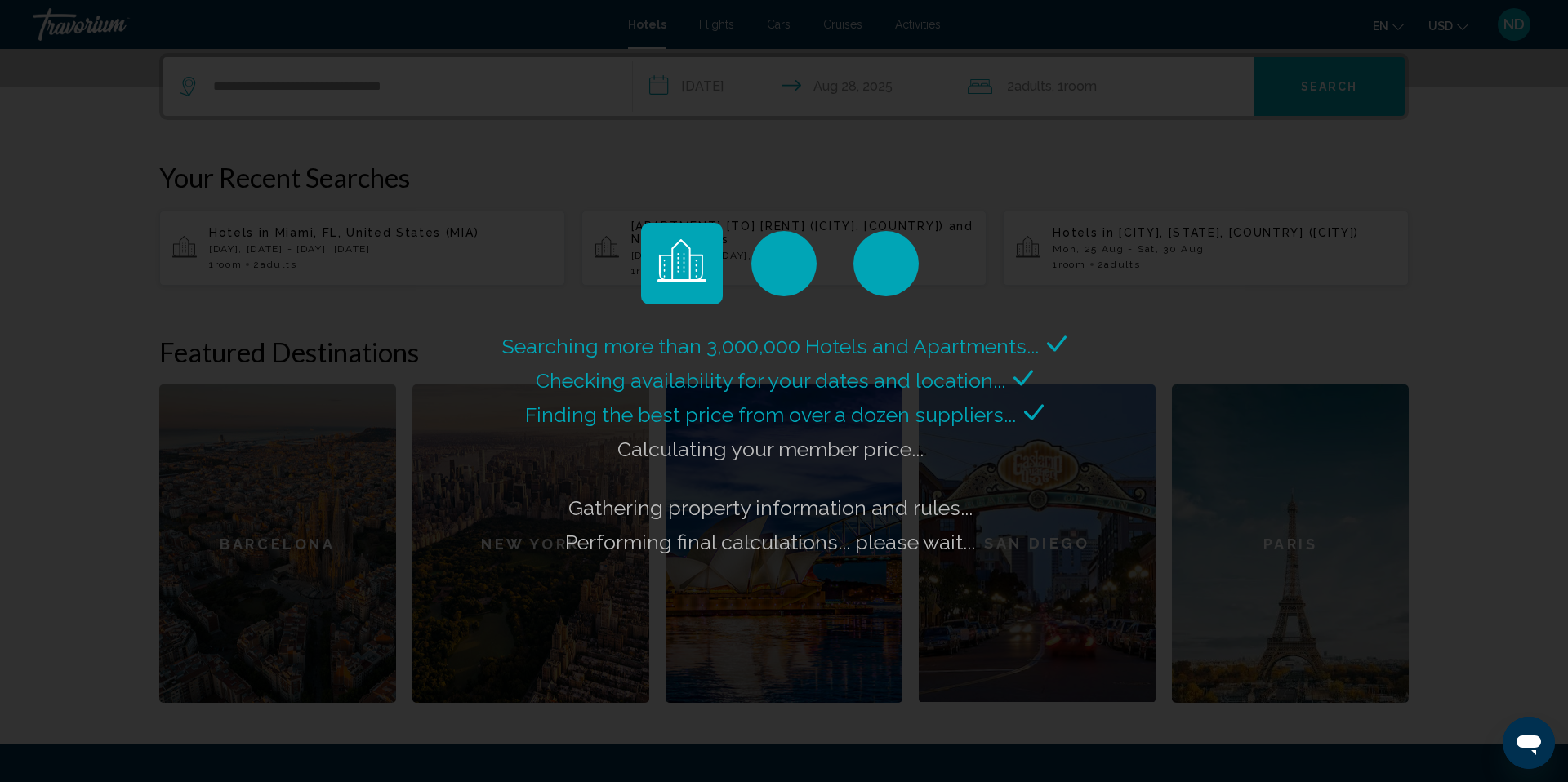 click on "Searching more than 3,000,000 Hotels and Apartments...
Checking availability for your dates and location..." 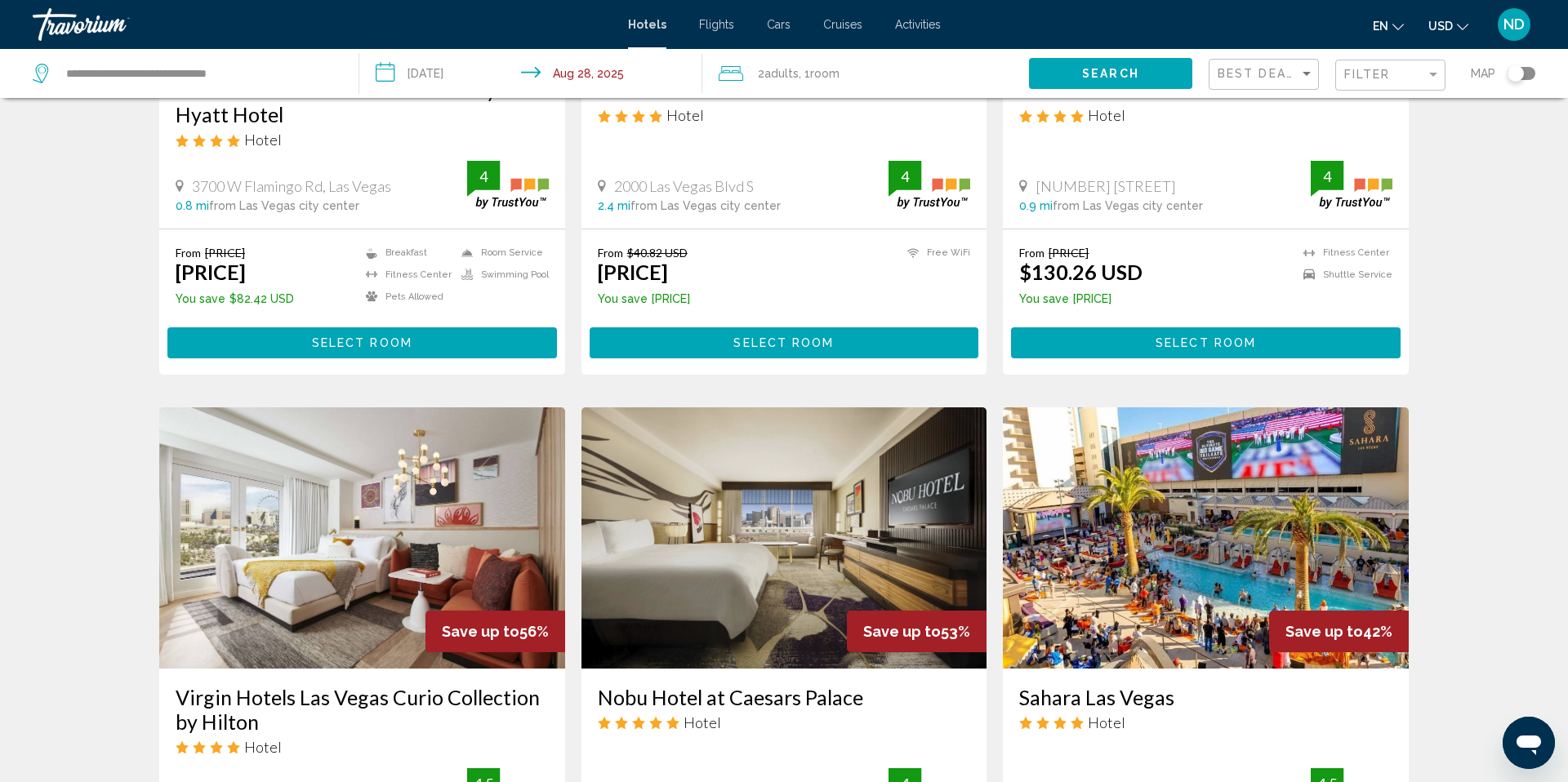 scroll, scrollTop: 0, scrollLeft: 0, axis: both 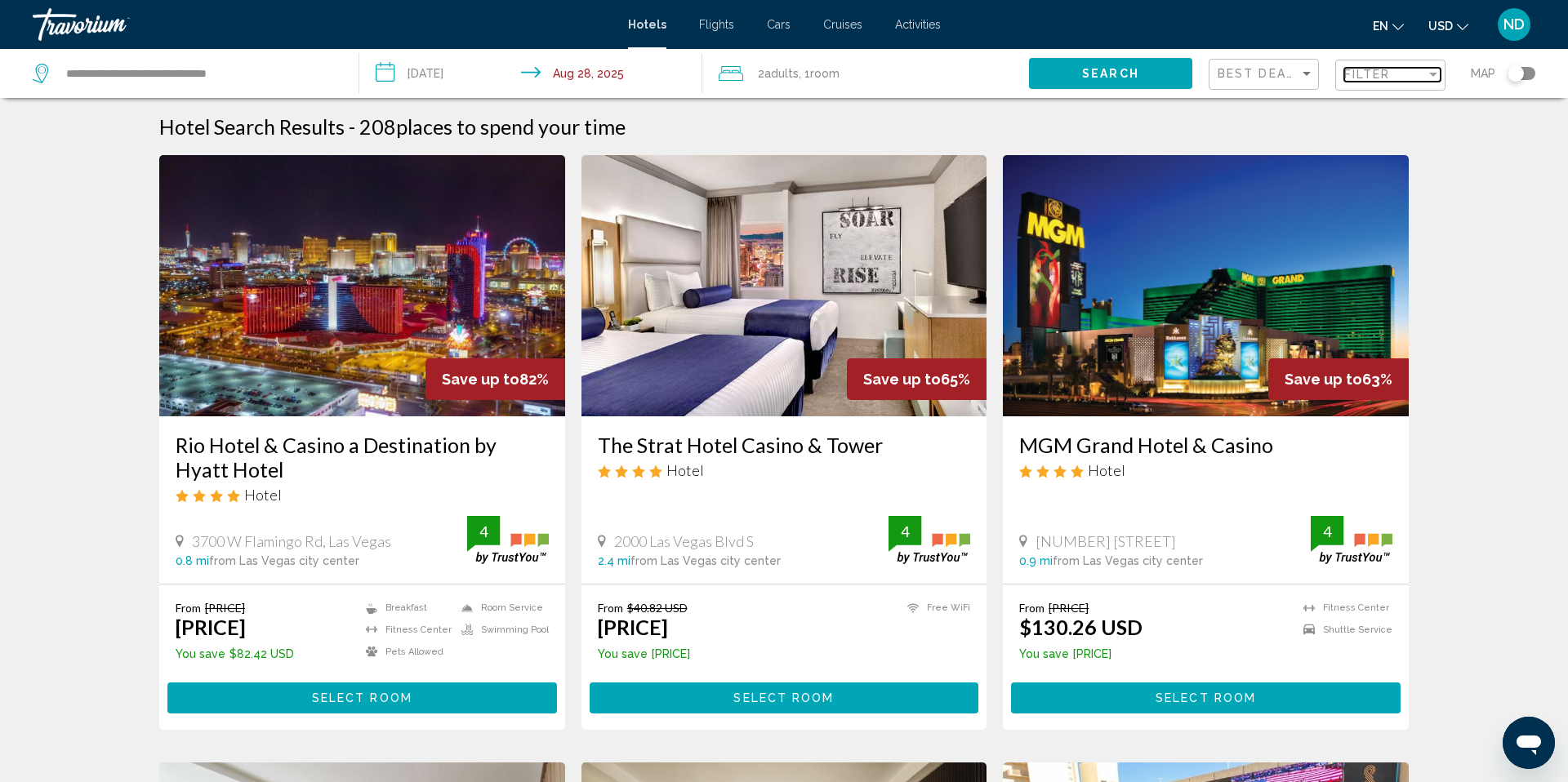 click on "Filter" at bounding box center (1367, 74) 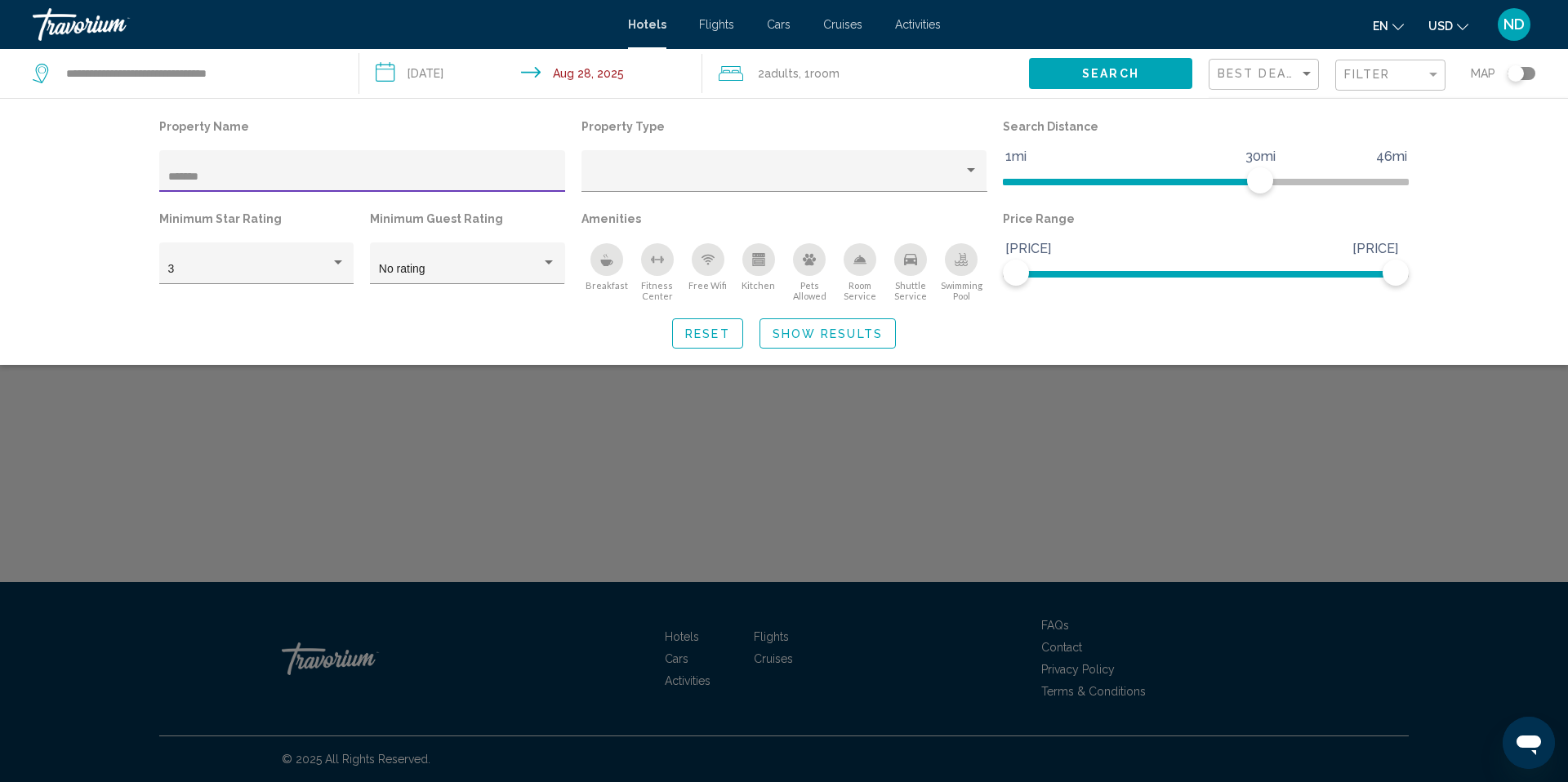 click on "*******" at bounding box center [363, 177] 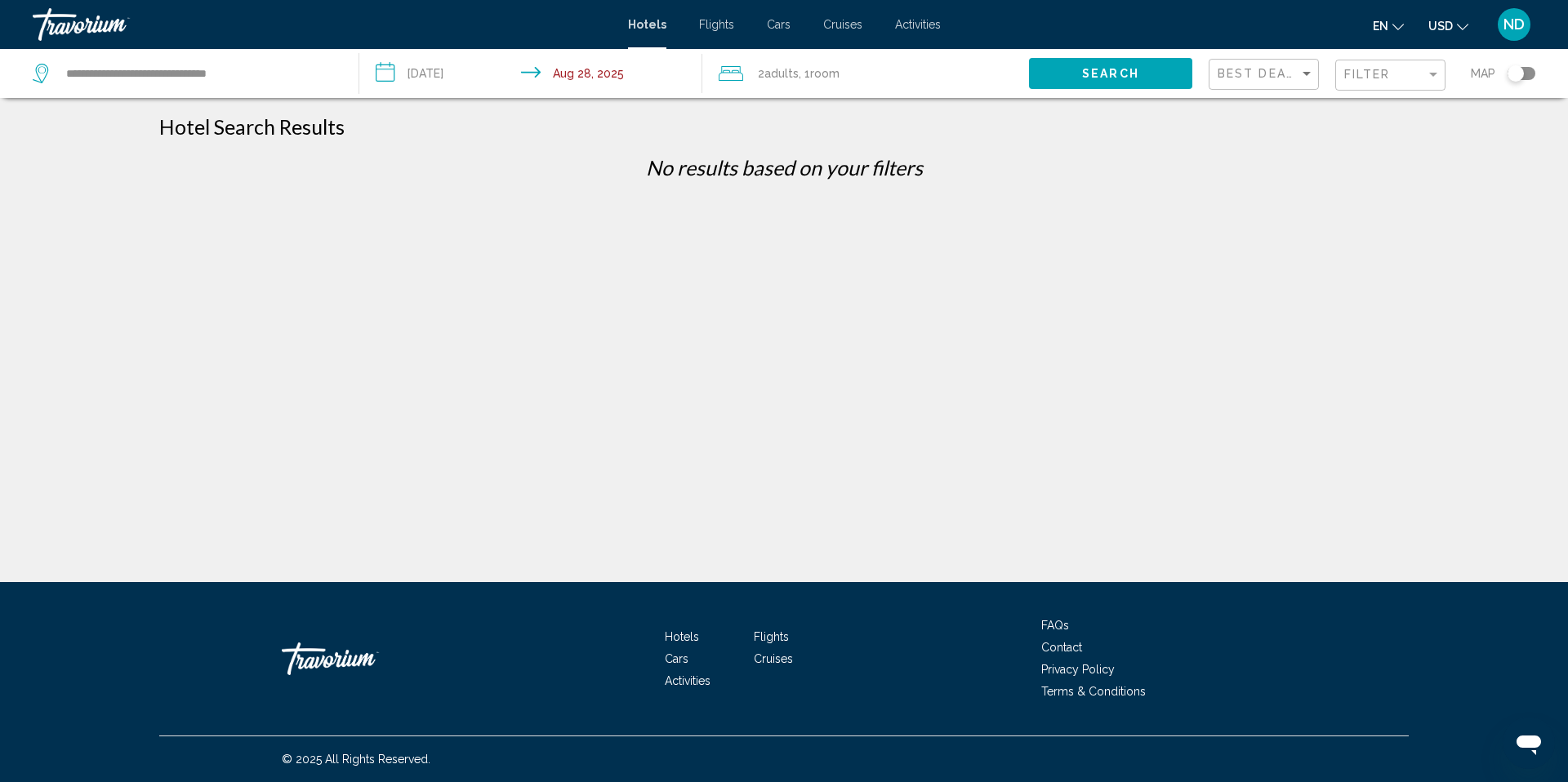 click on "Filter" 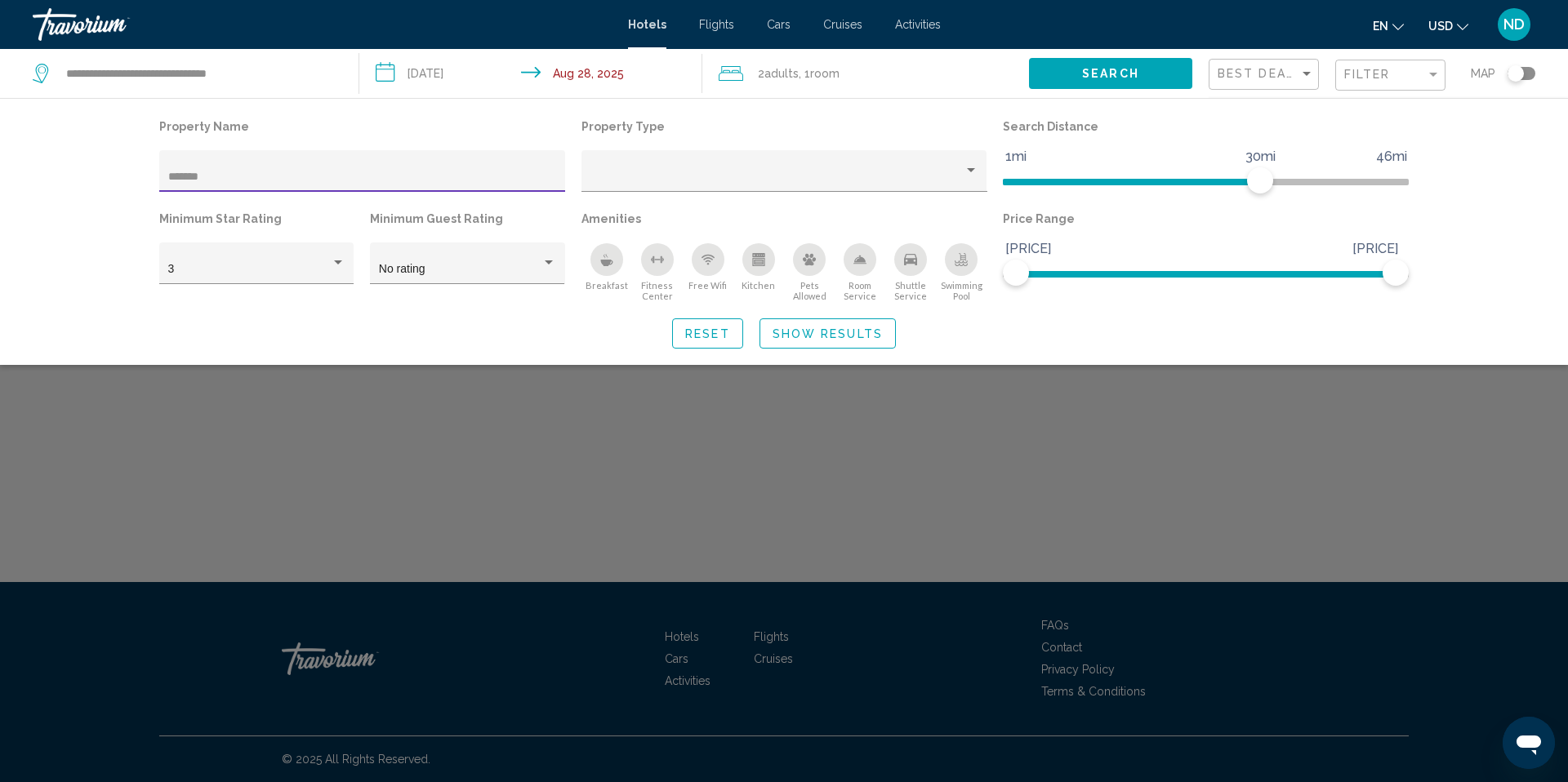 click on "*******" at bounding box center [363, 177] 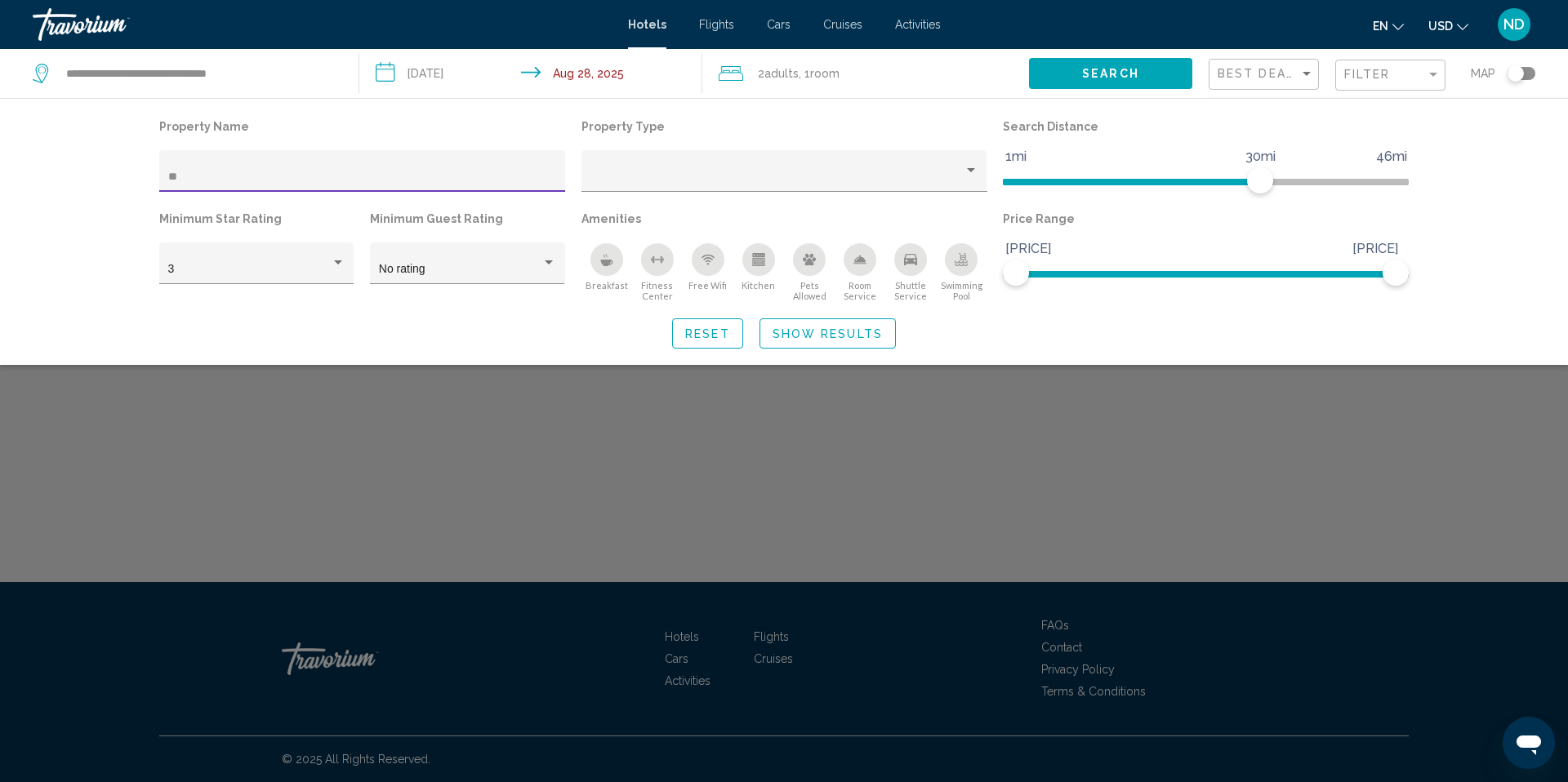 type on "*" 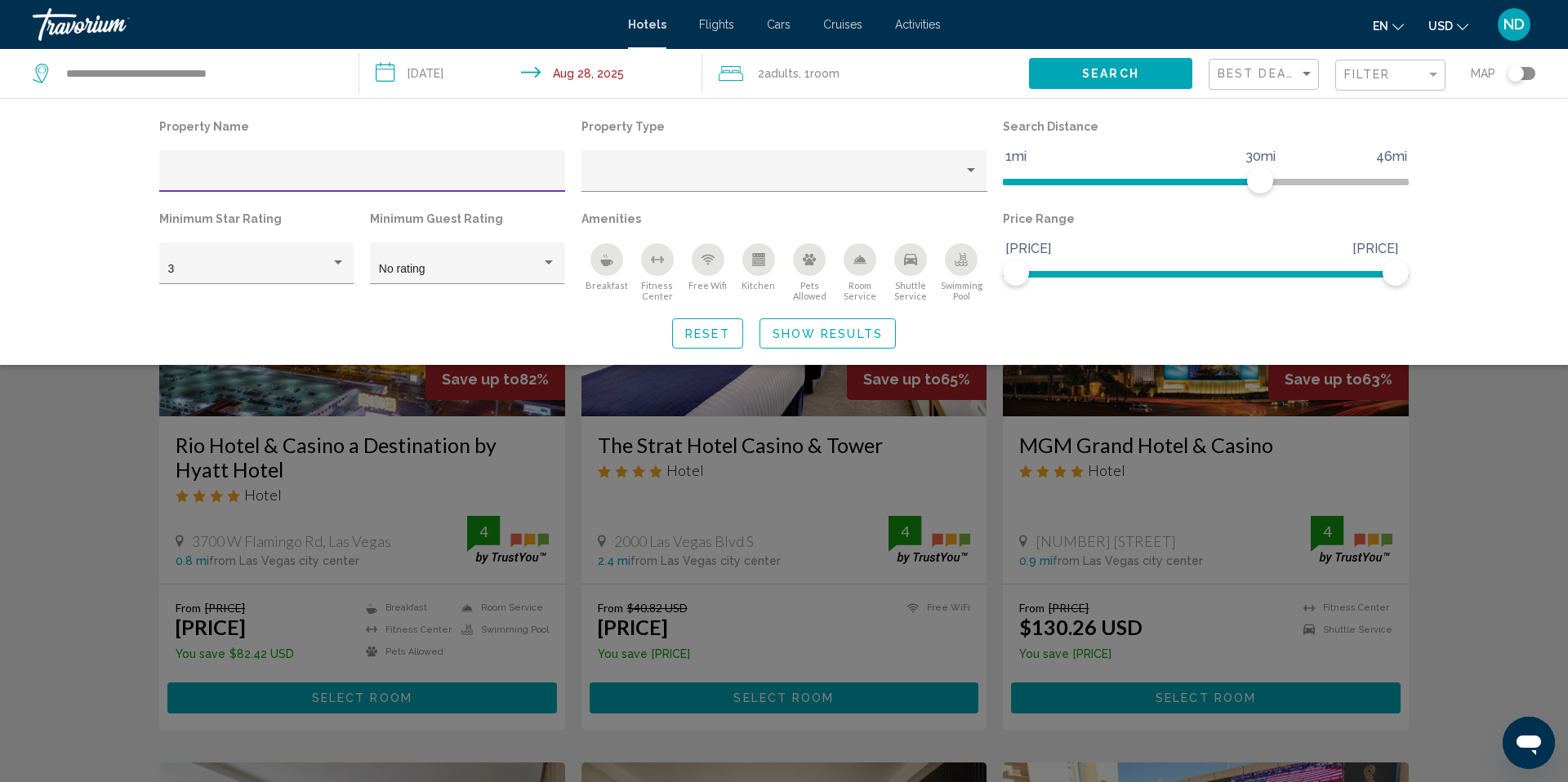 type 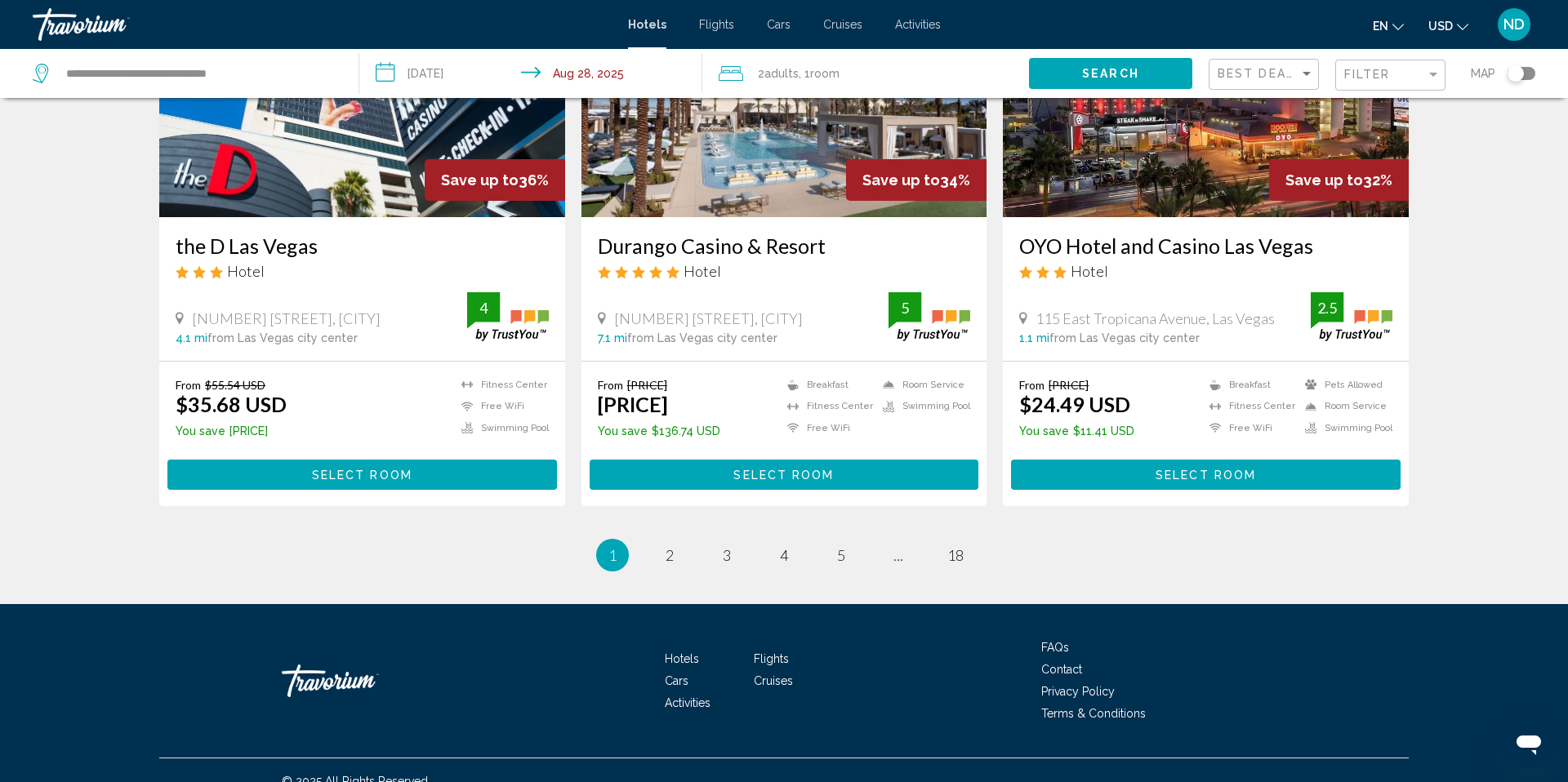 scroll, scrollTop: 2011, scrollLeft: 0, axis: vertical 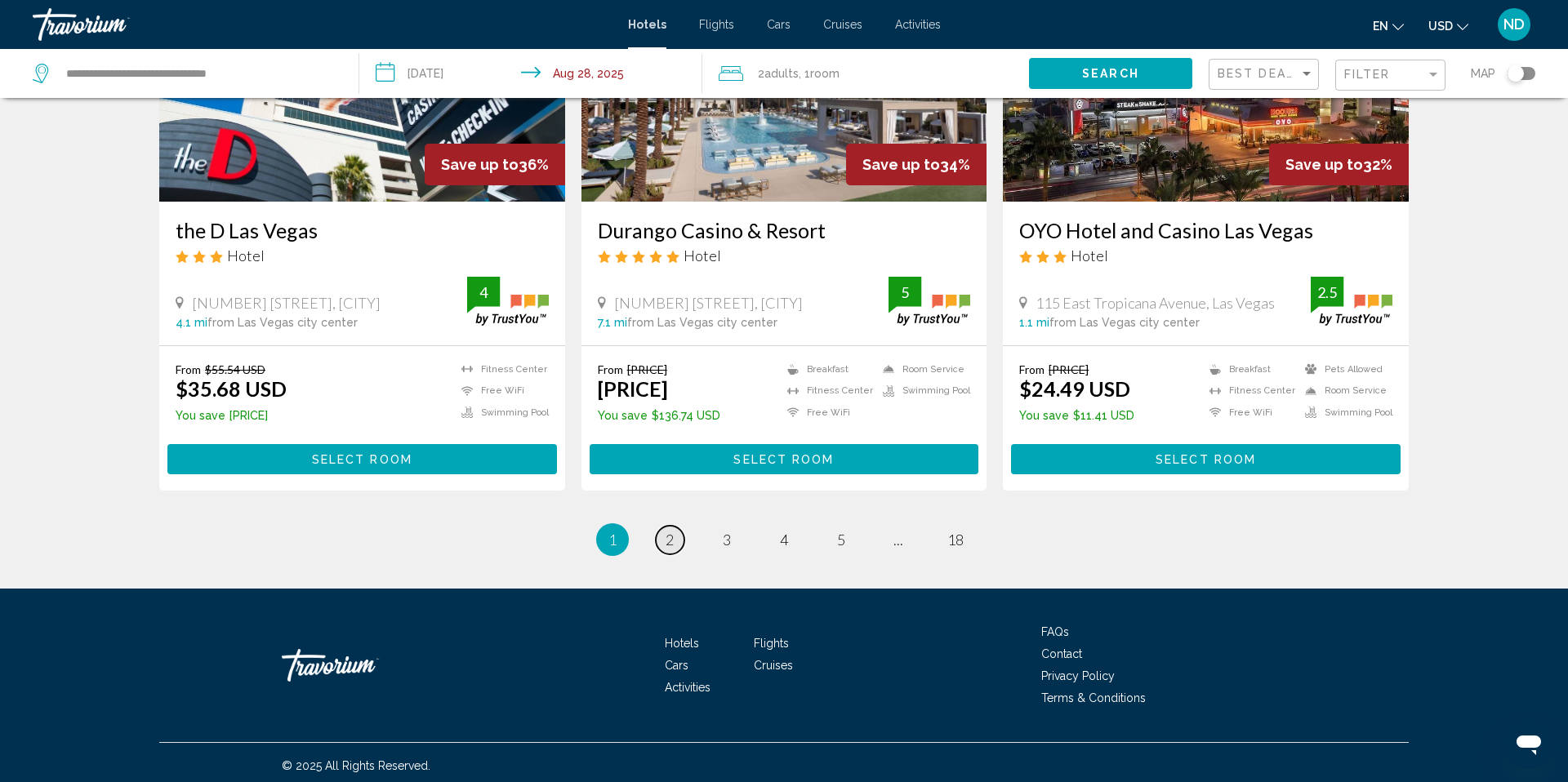 click on "2" at bounding box center (670, 540) 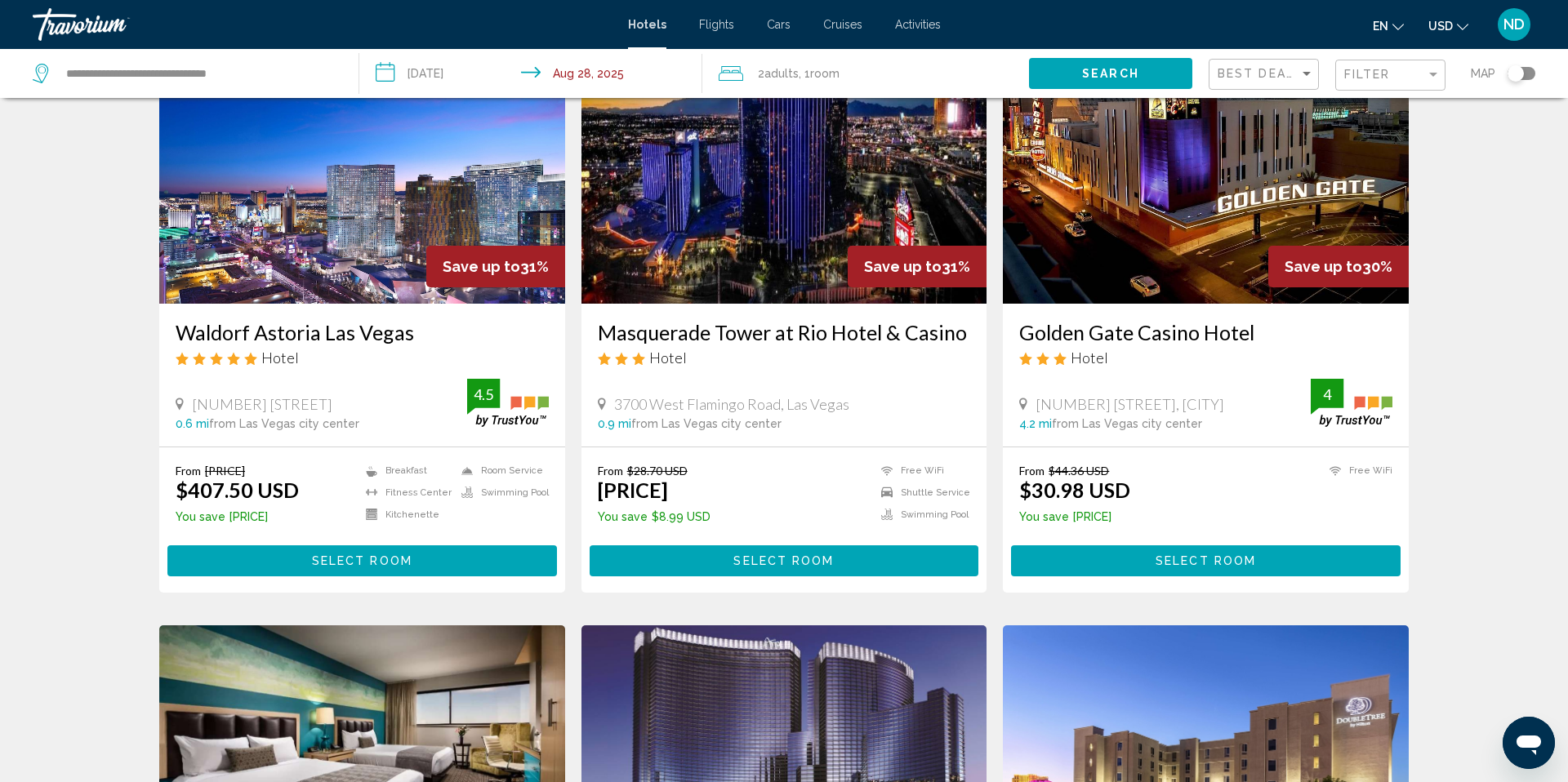 scroll, scrollTop: 0, scrollLeft: 0, axis: both 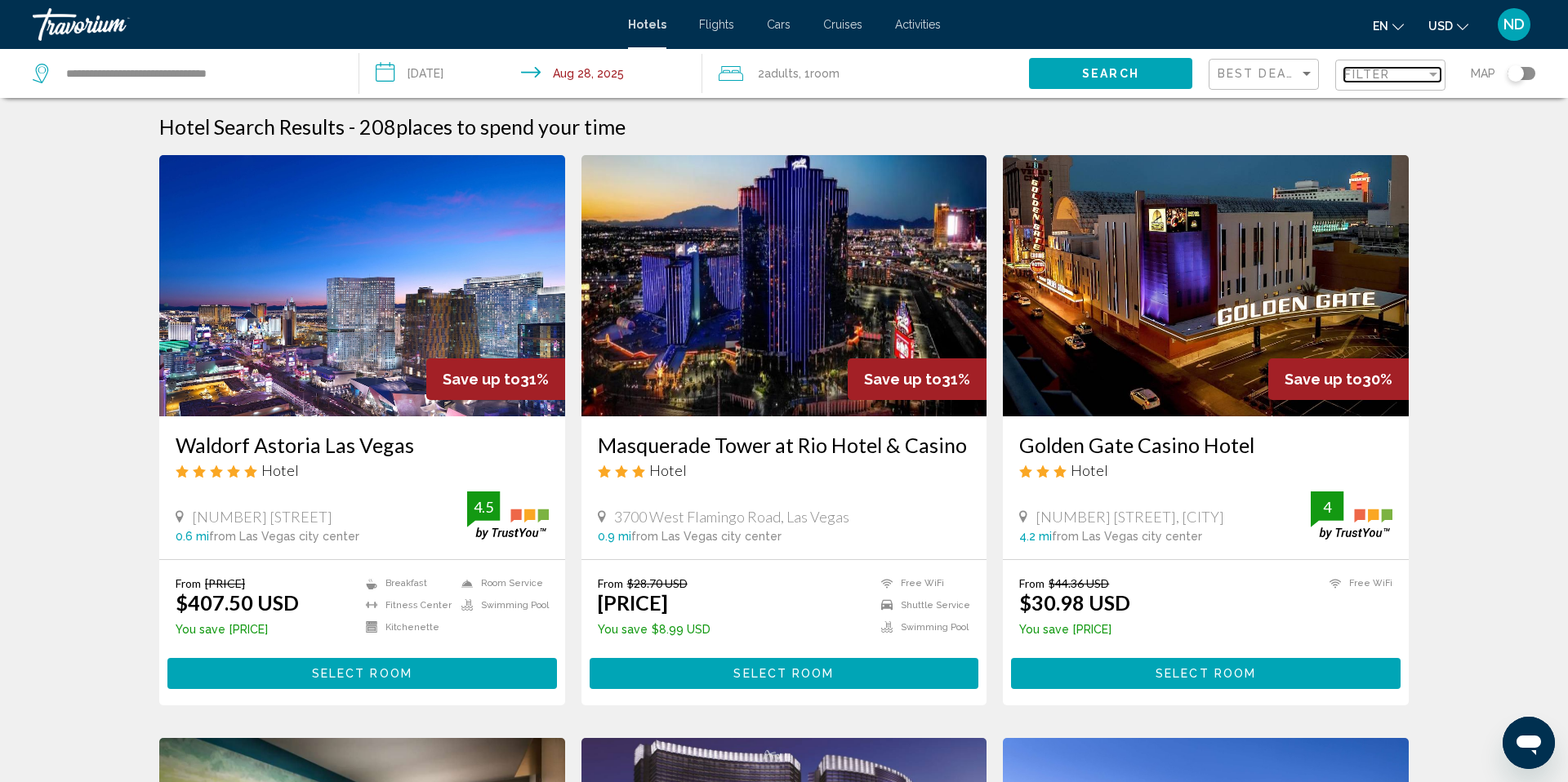 click on "Filter" at bounding box center (1385, 74) 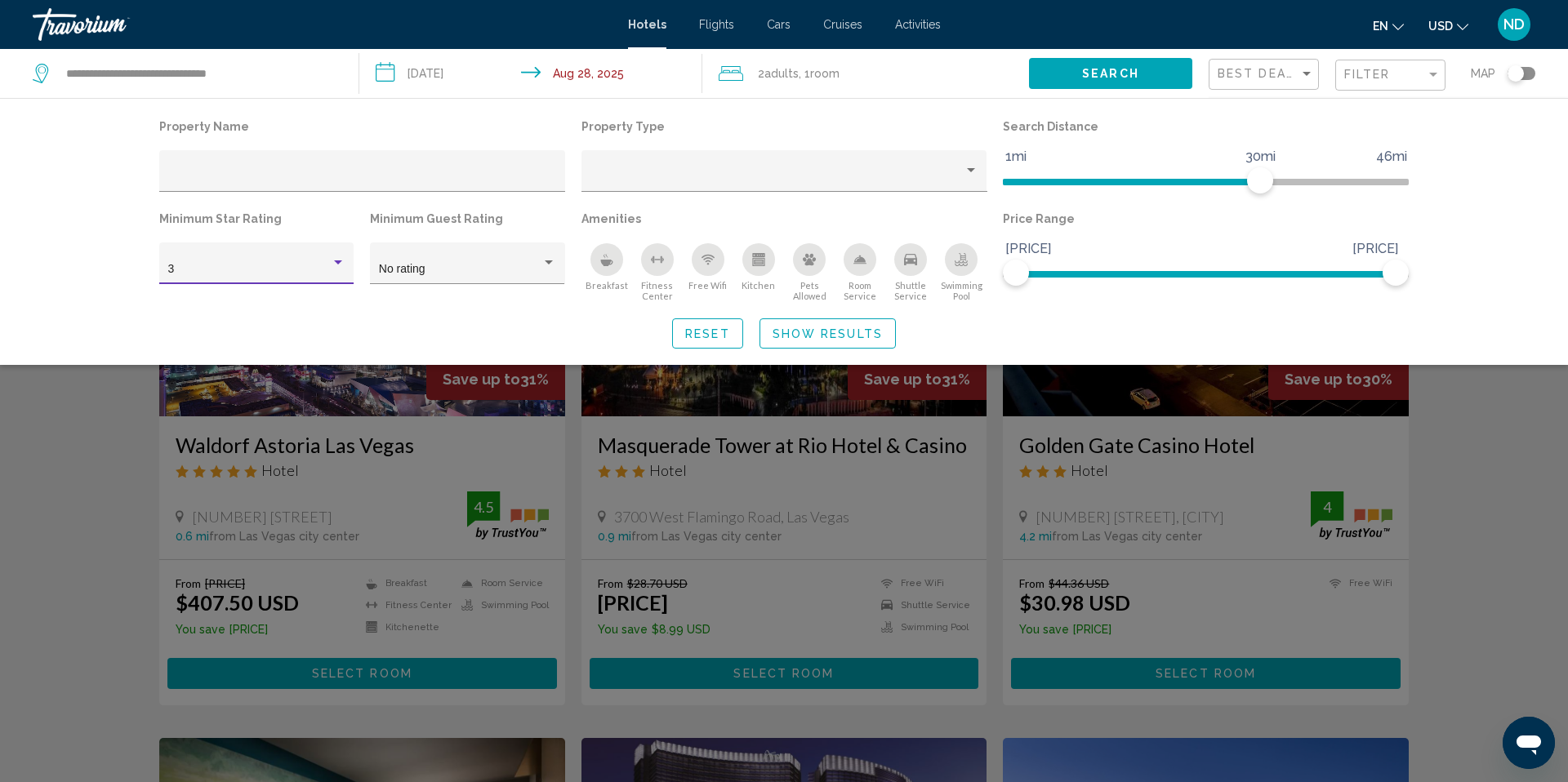 click at bounding box center [338, 263] 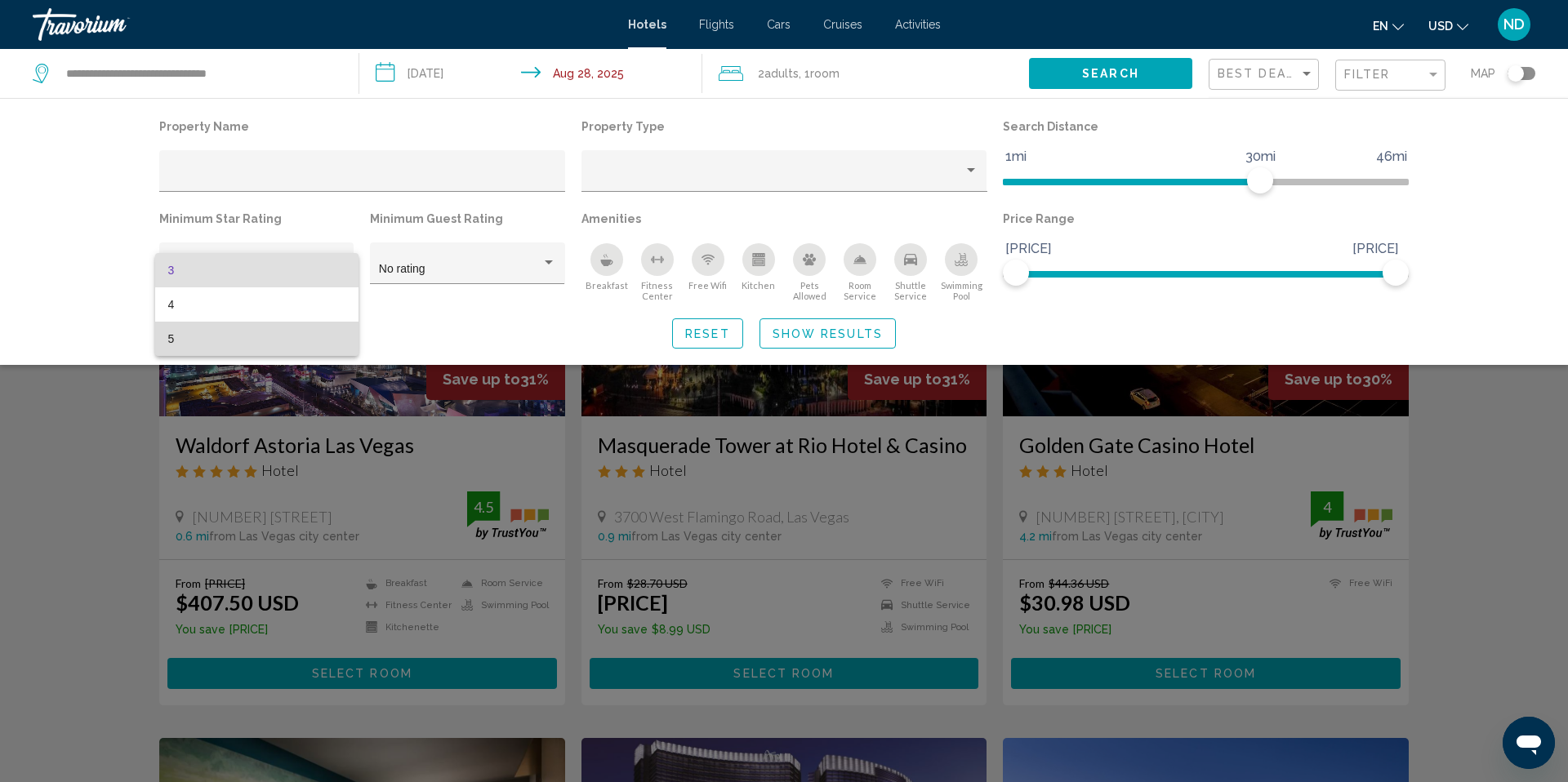 click on "5" at bounding box center (256, 339) 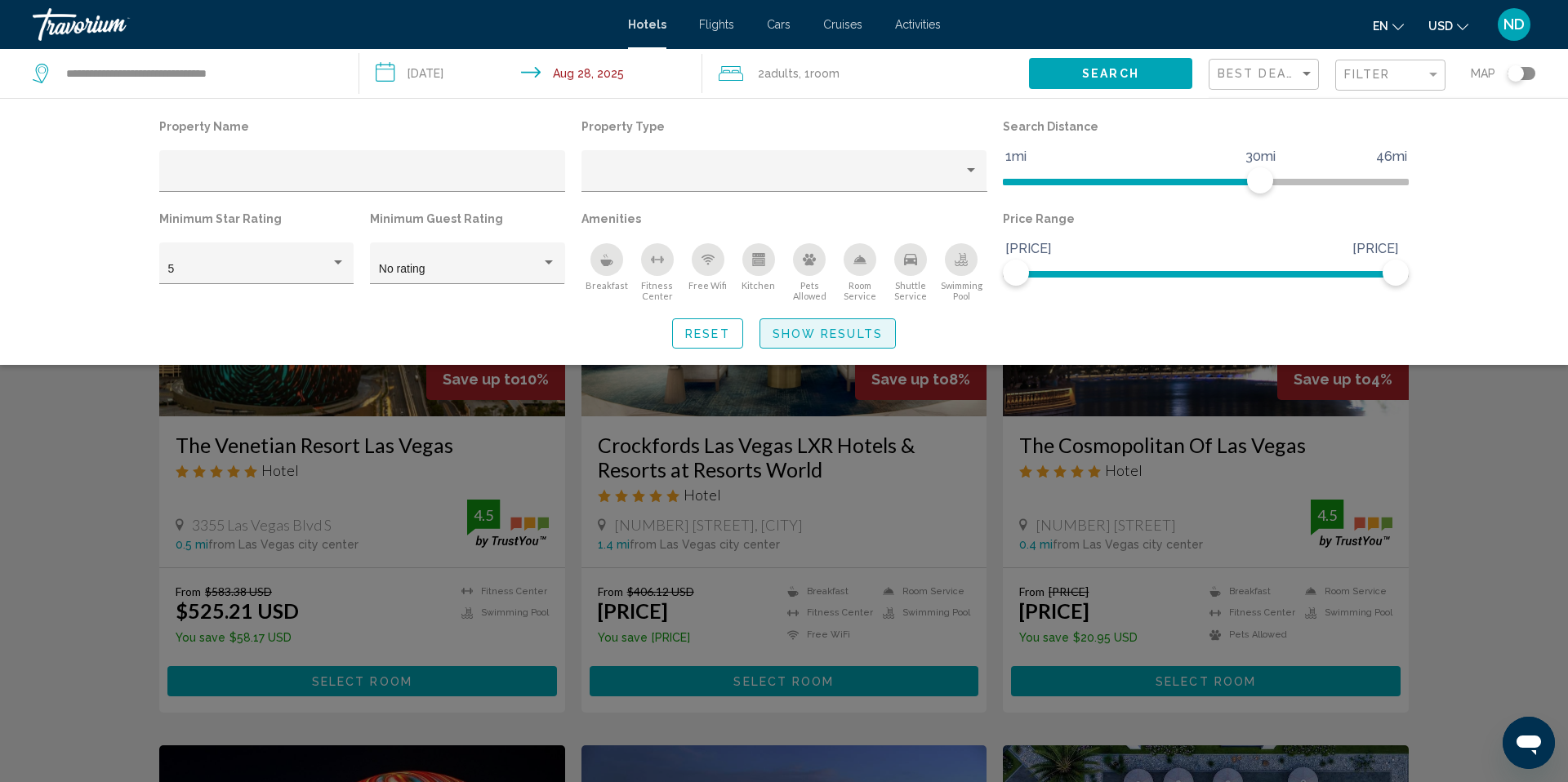 click on "Show Results" 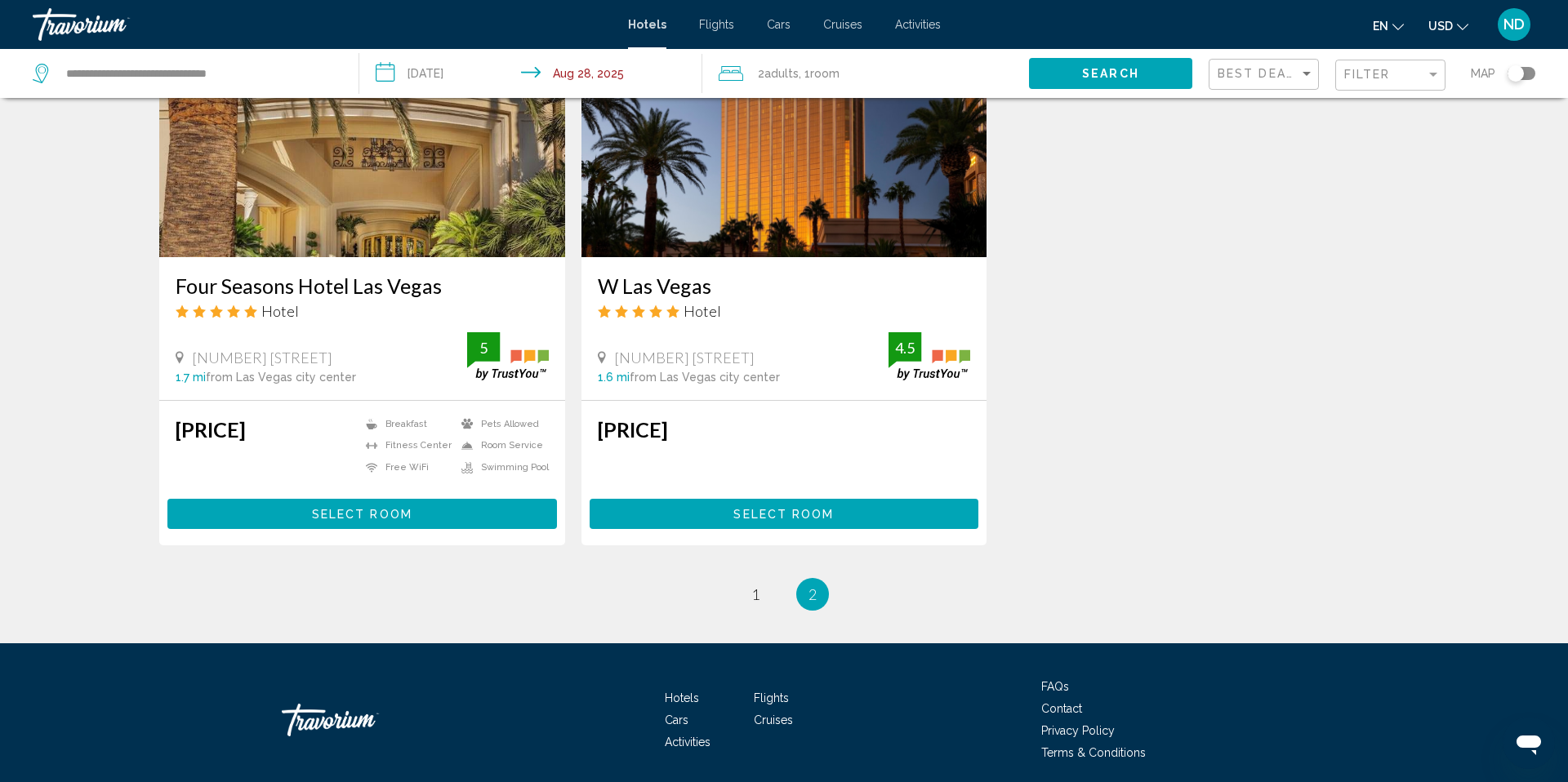 scroll, scrollTop: 1958, scrollLeft: 0, axis: vertical 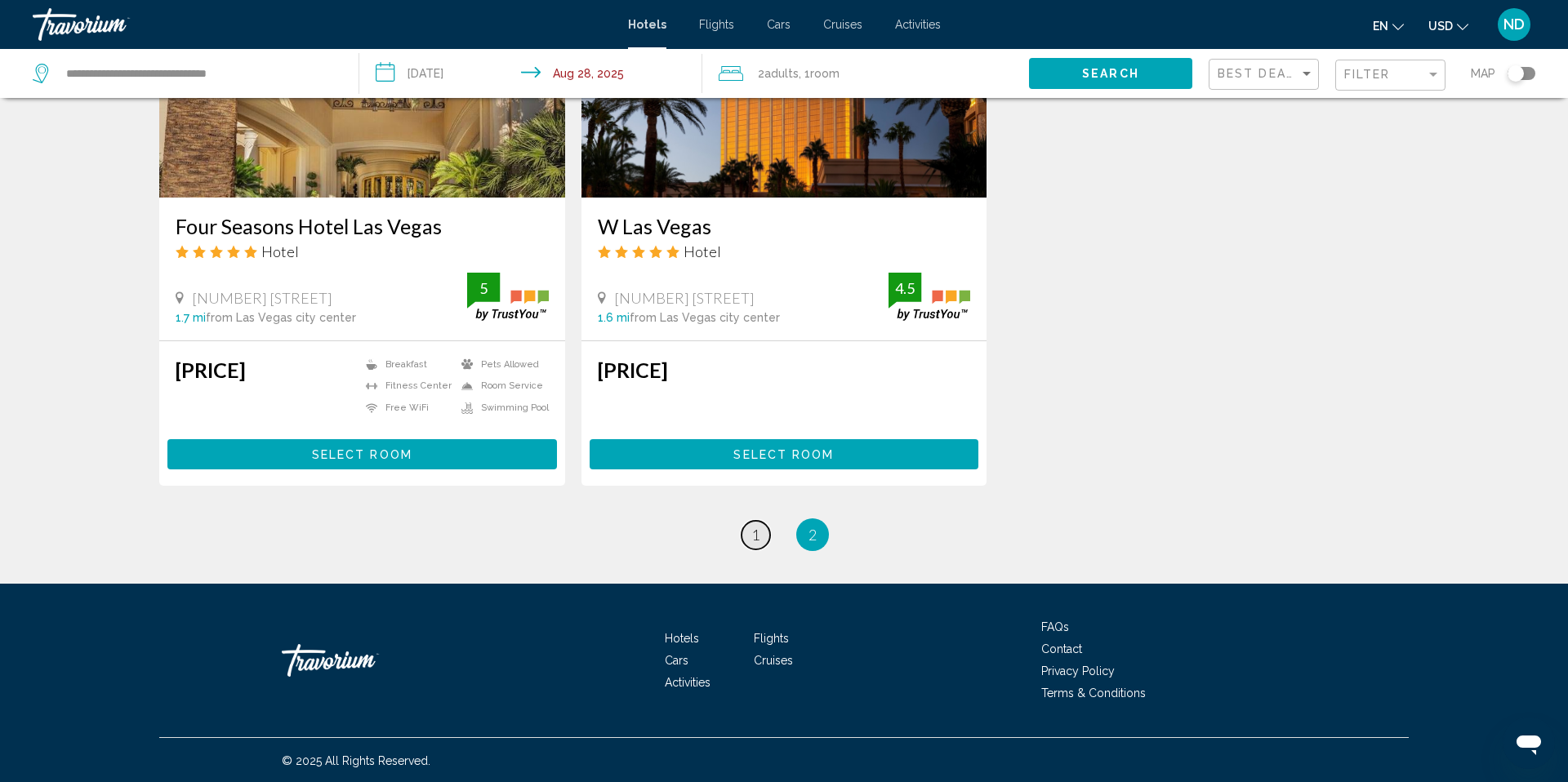 click on "page  1" at bounding box center (755, 535) 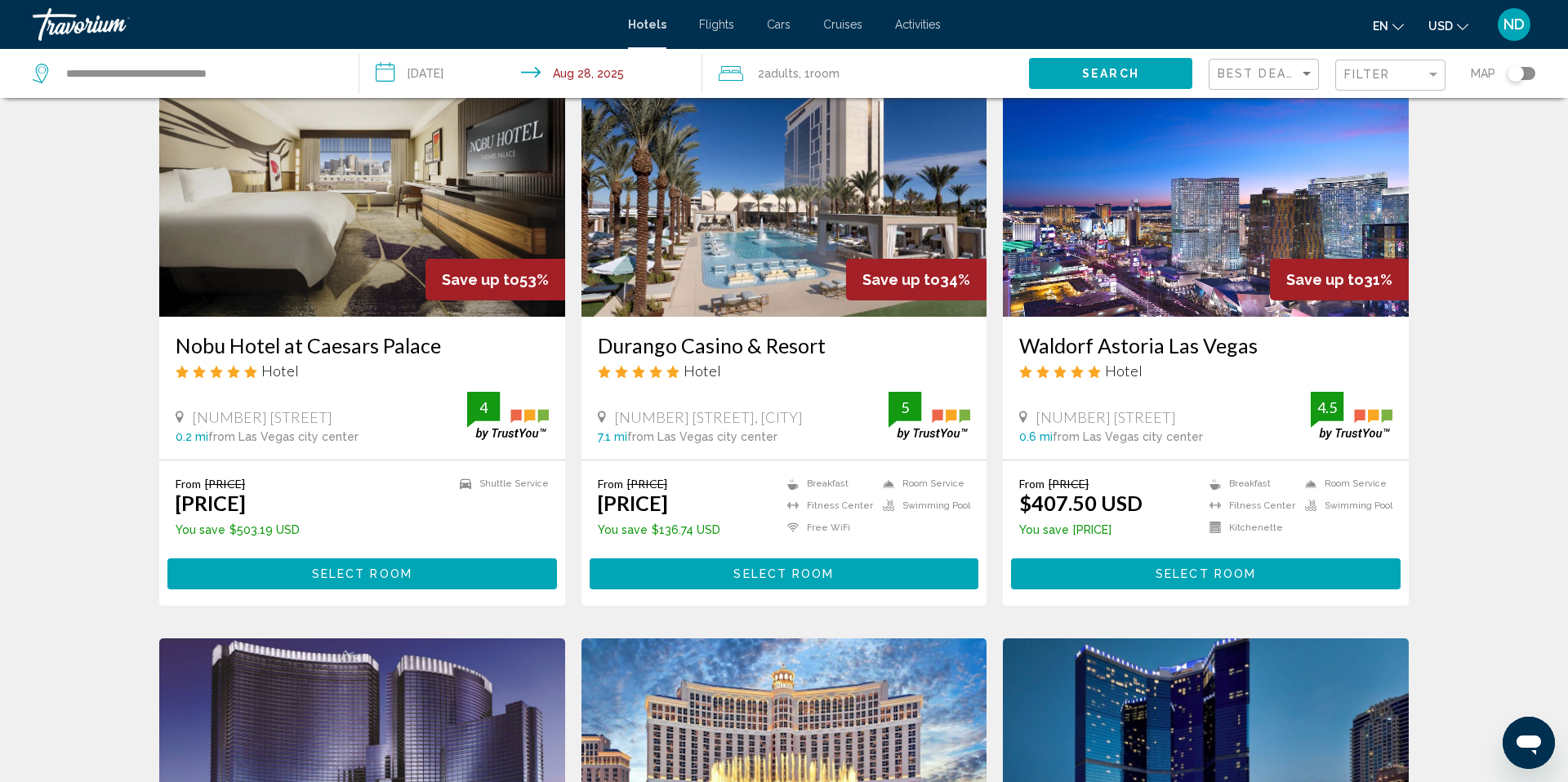 scroll, scrollTop: 0, scrollLeft: 0, axis: both 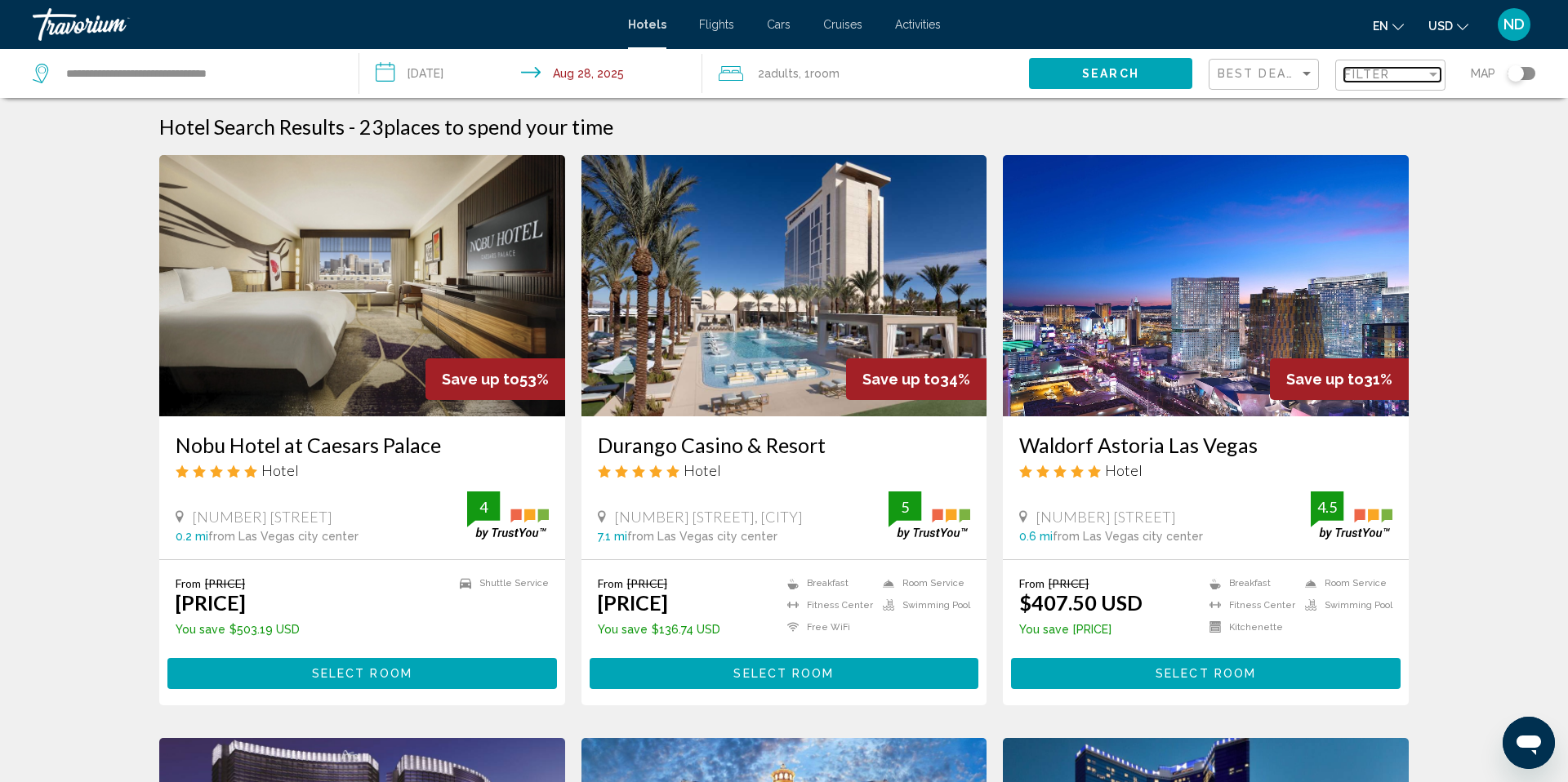 click on "Filter" at bounding box center (1367, 74) 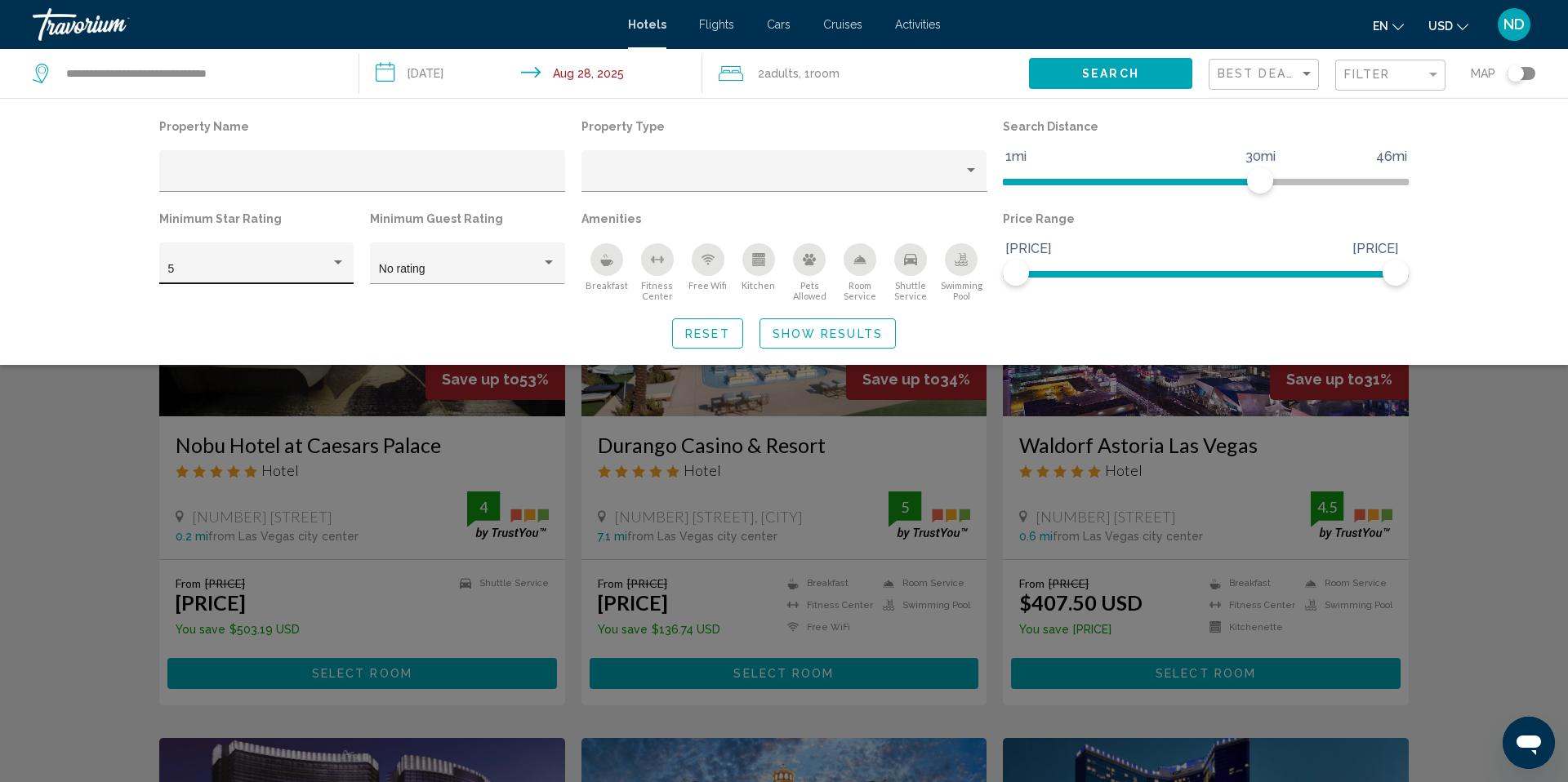 click on "5" 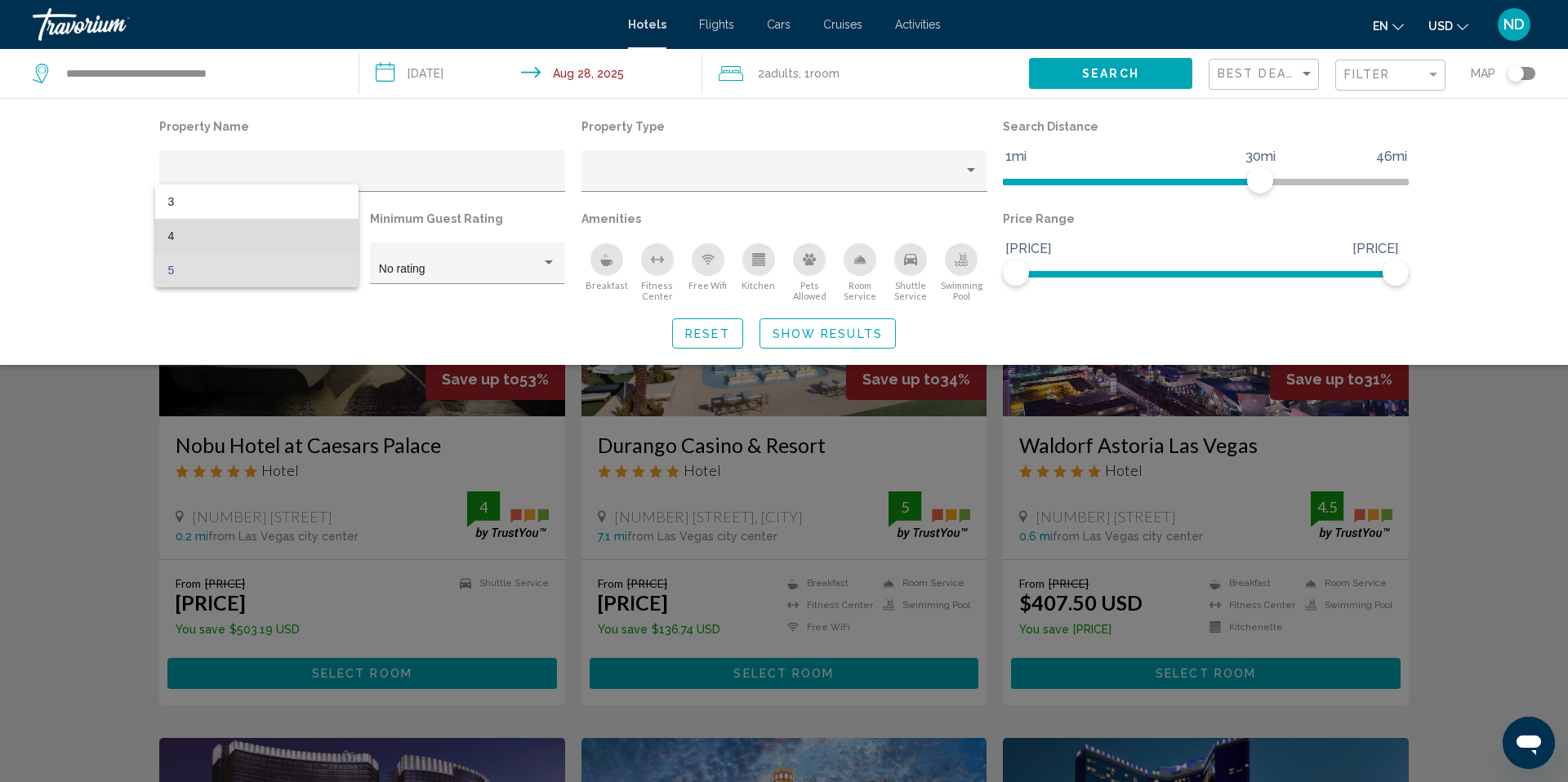 click on "4" at bounding box center [256, 236] 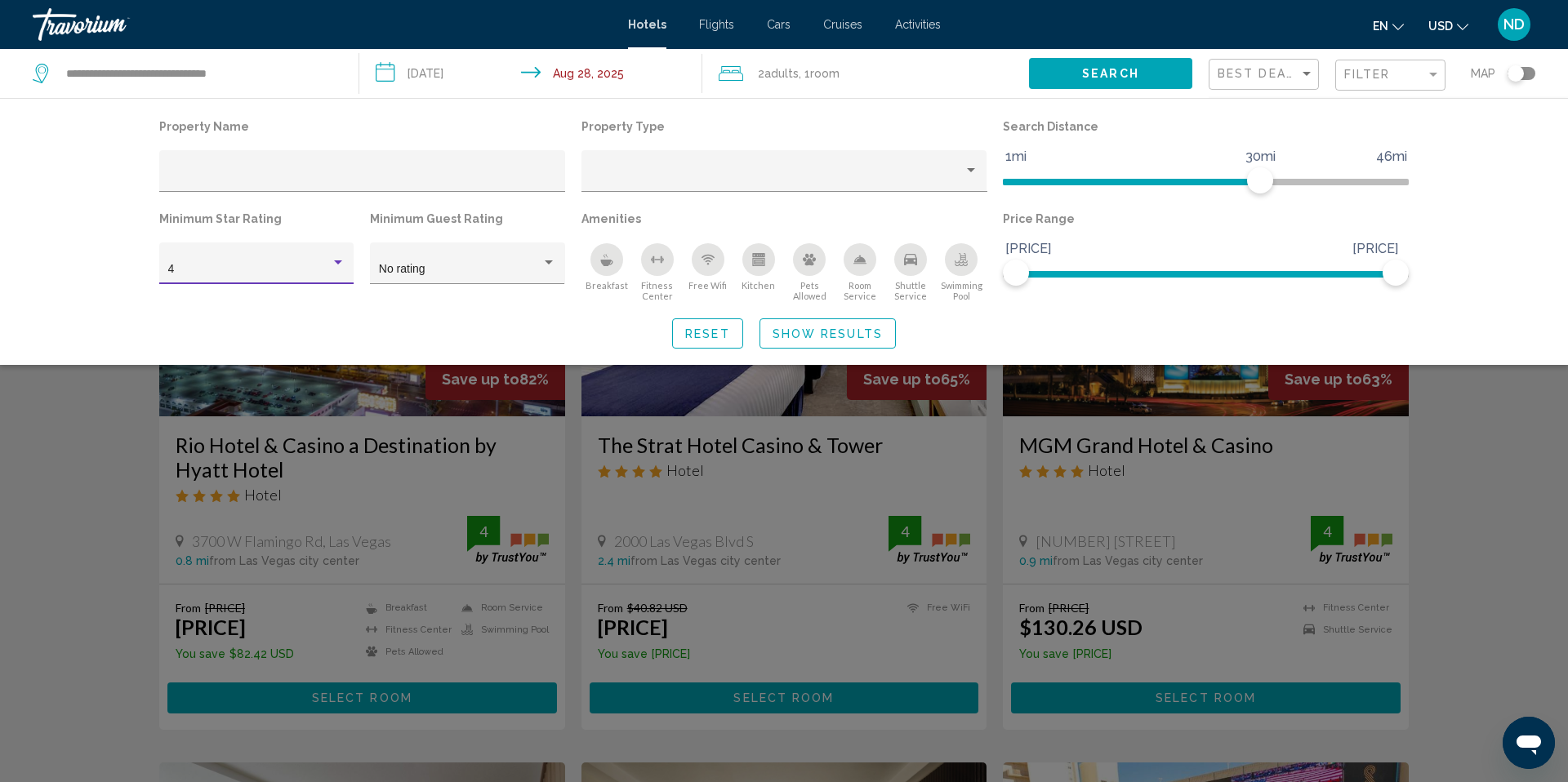 click on "Show Results" 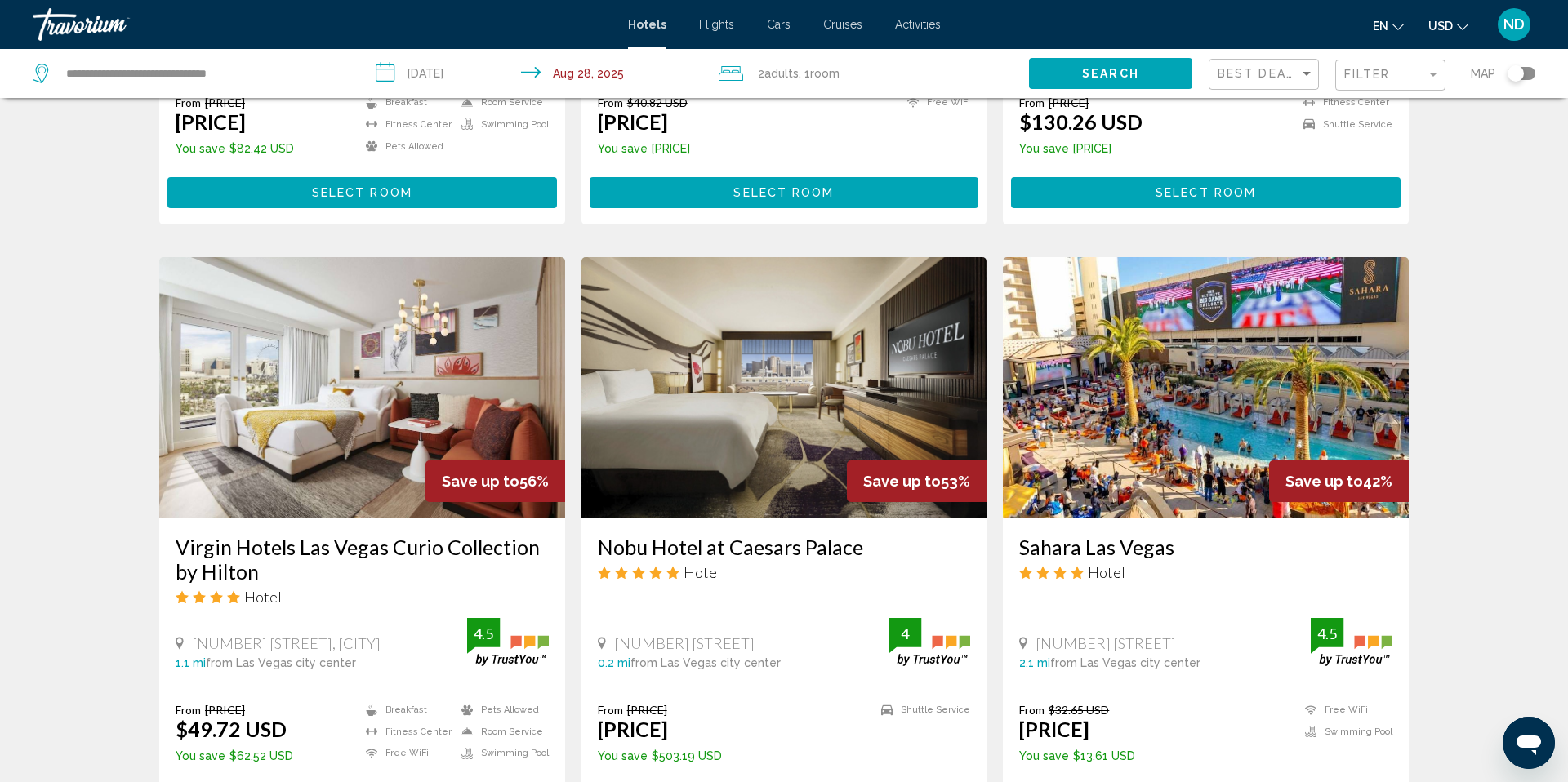 scroll, scrollTop: 519, scrollLeft: 0, axis: vertical 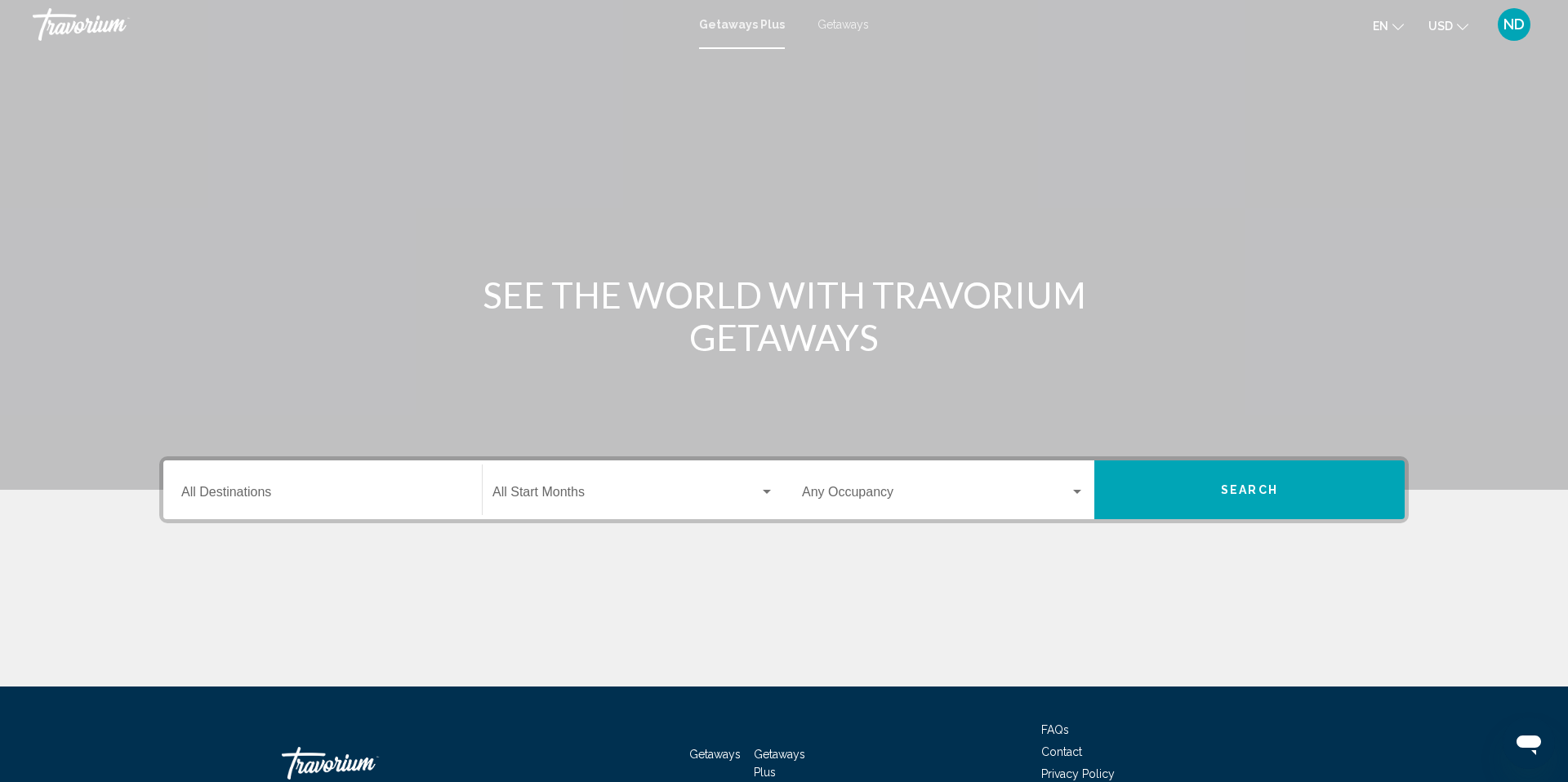 click on "Getaways" at bounding box center [843, 24] 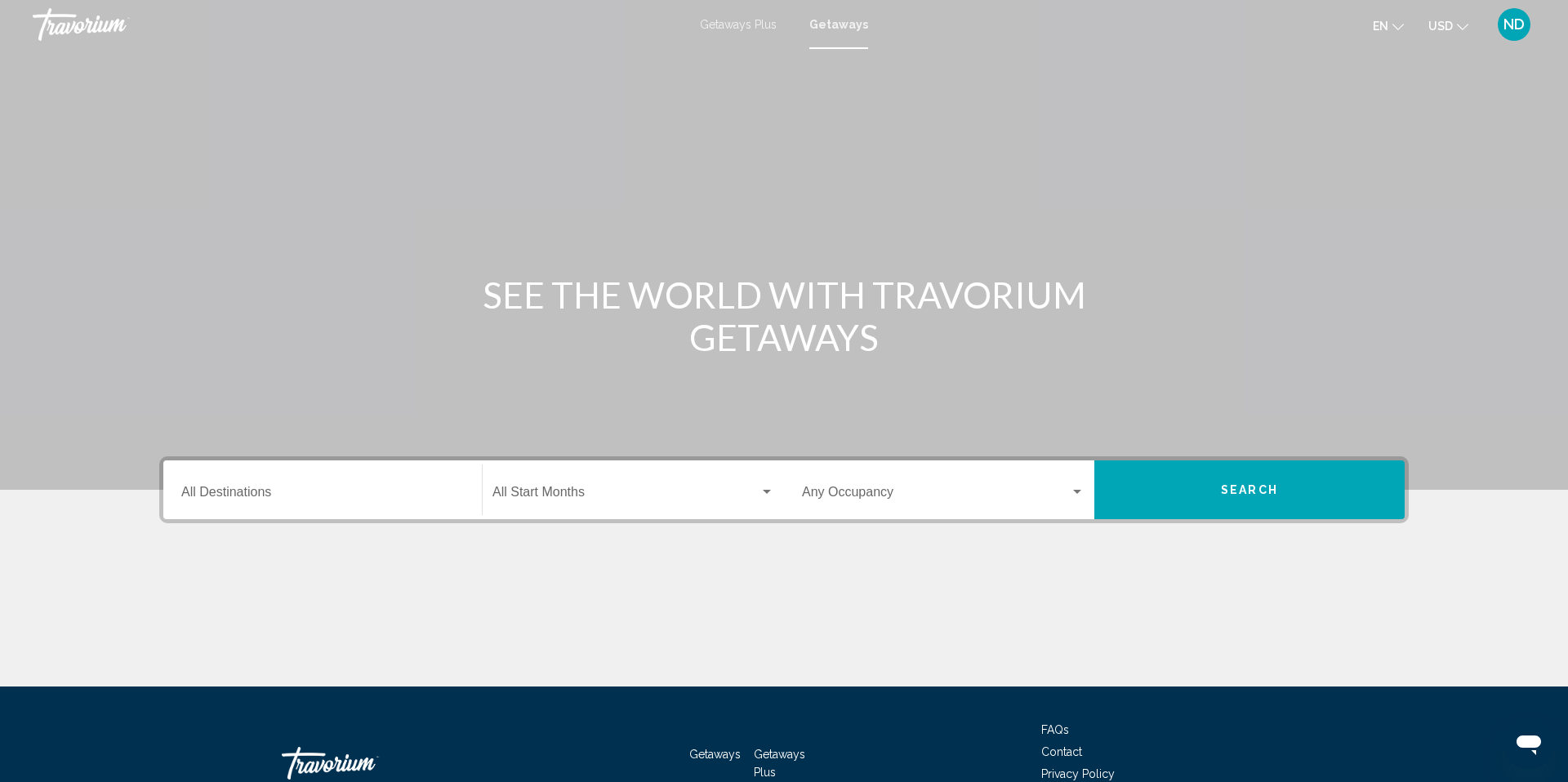 click on "Destination All Destinations" at bounding box center (323, 490) 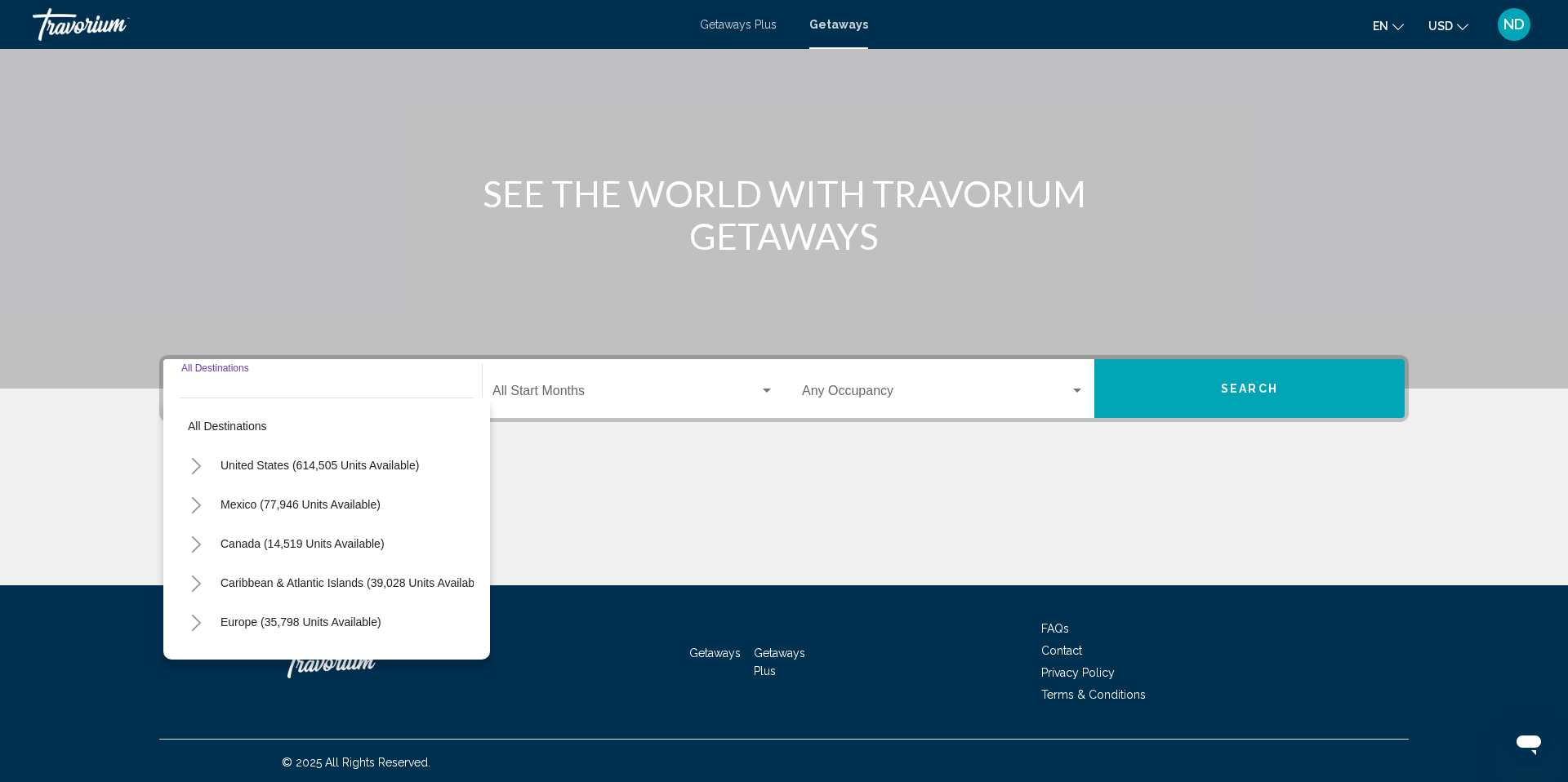 scroll, scrollTop: 104, scrollLeft: 0, axis: vertical 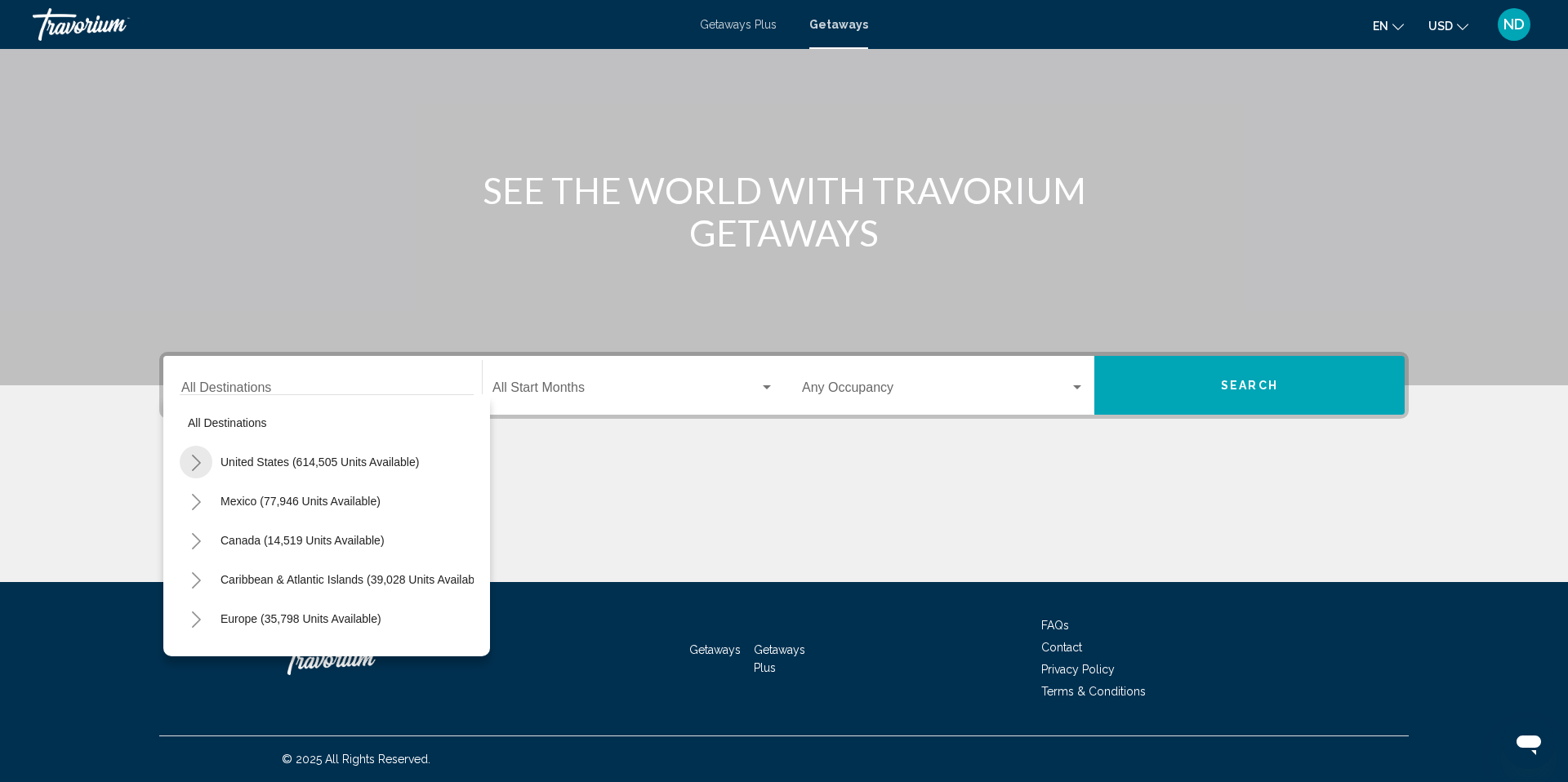 click 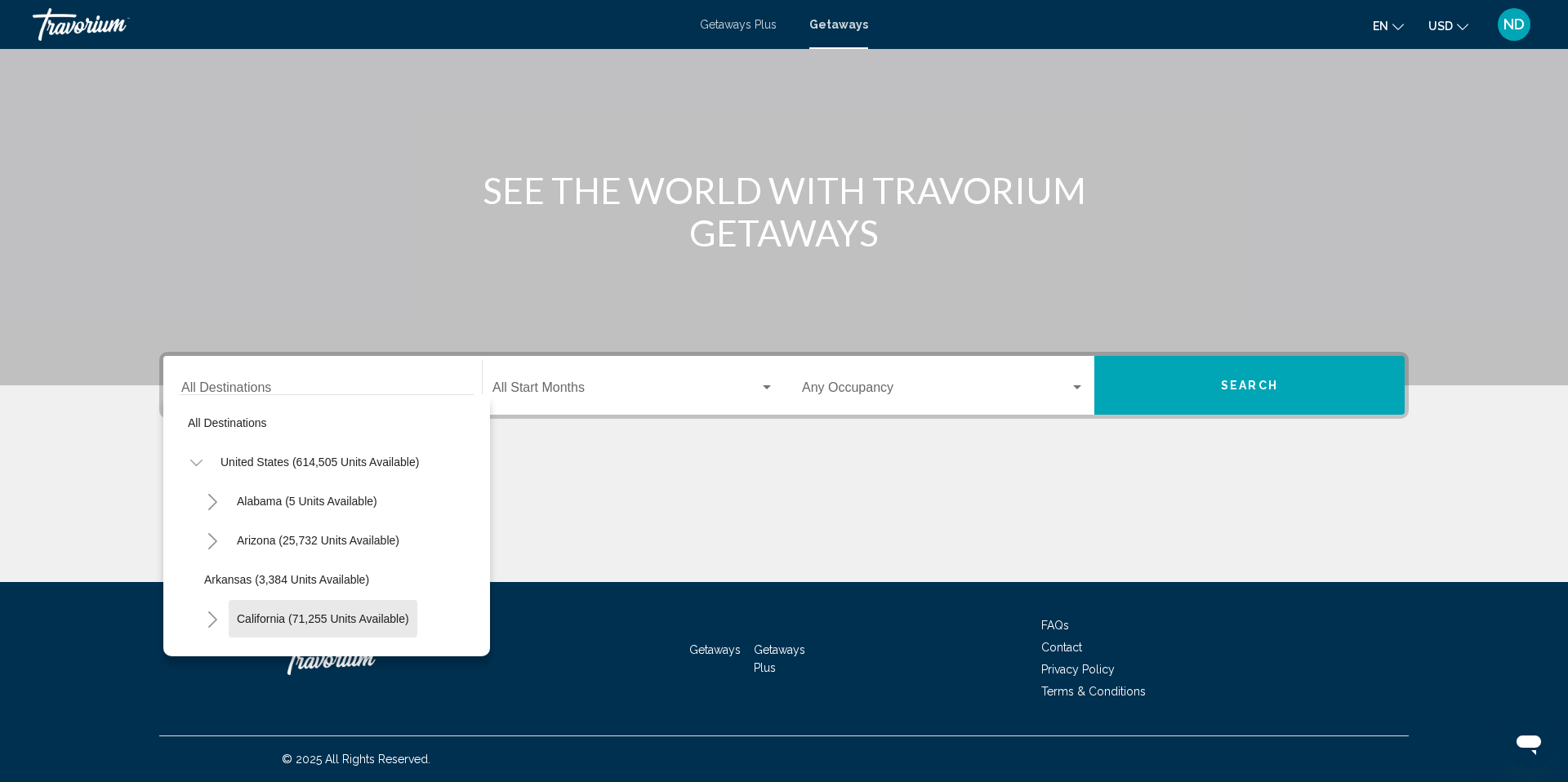 drag, startPoint x: 319, startPoint y: 601, endPoint x: 319, endPoint y: 781, distance: 180 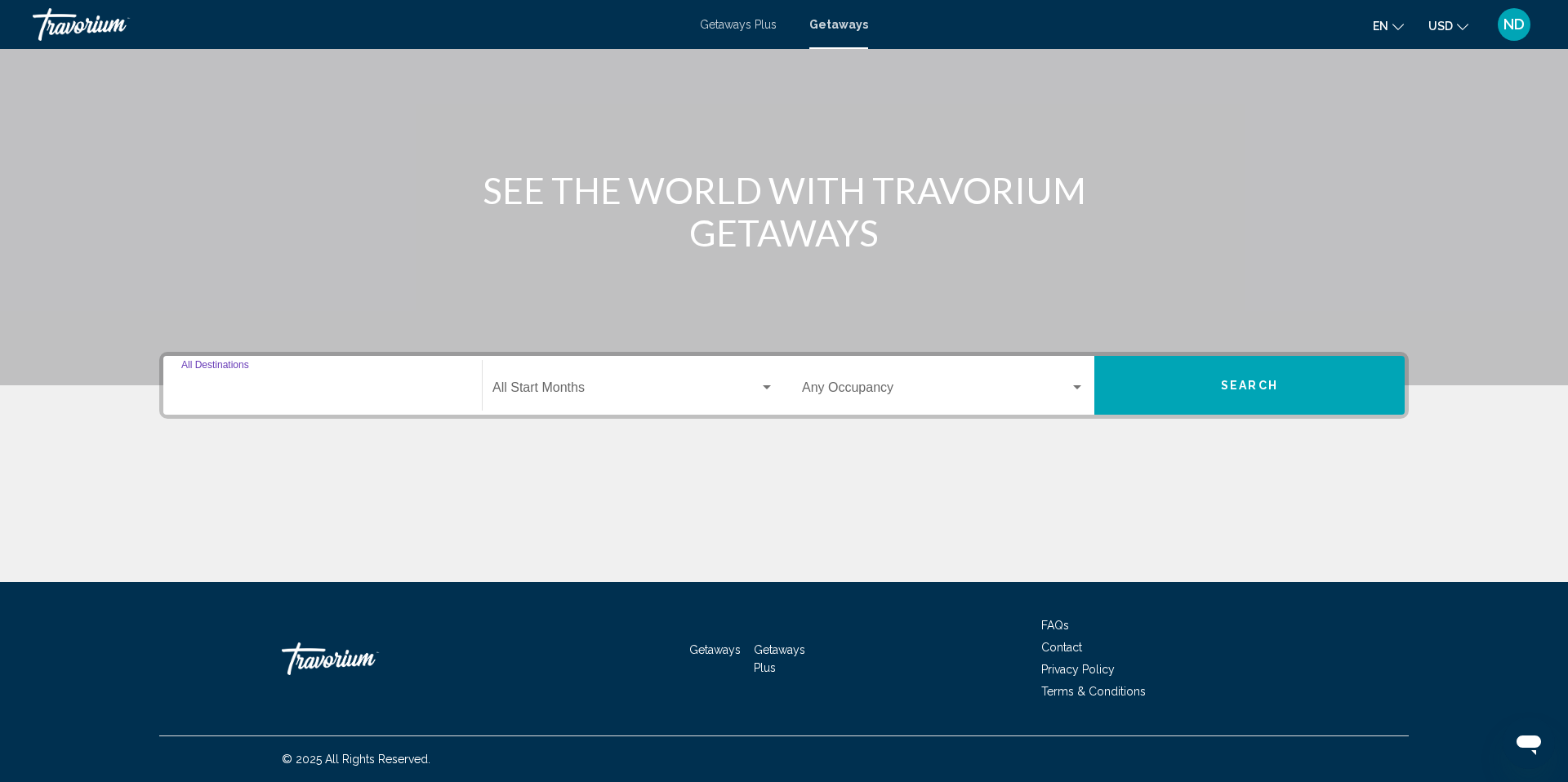 click on "Destination All Destinations" at bounding box center (323, 391) 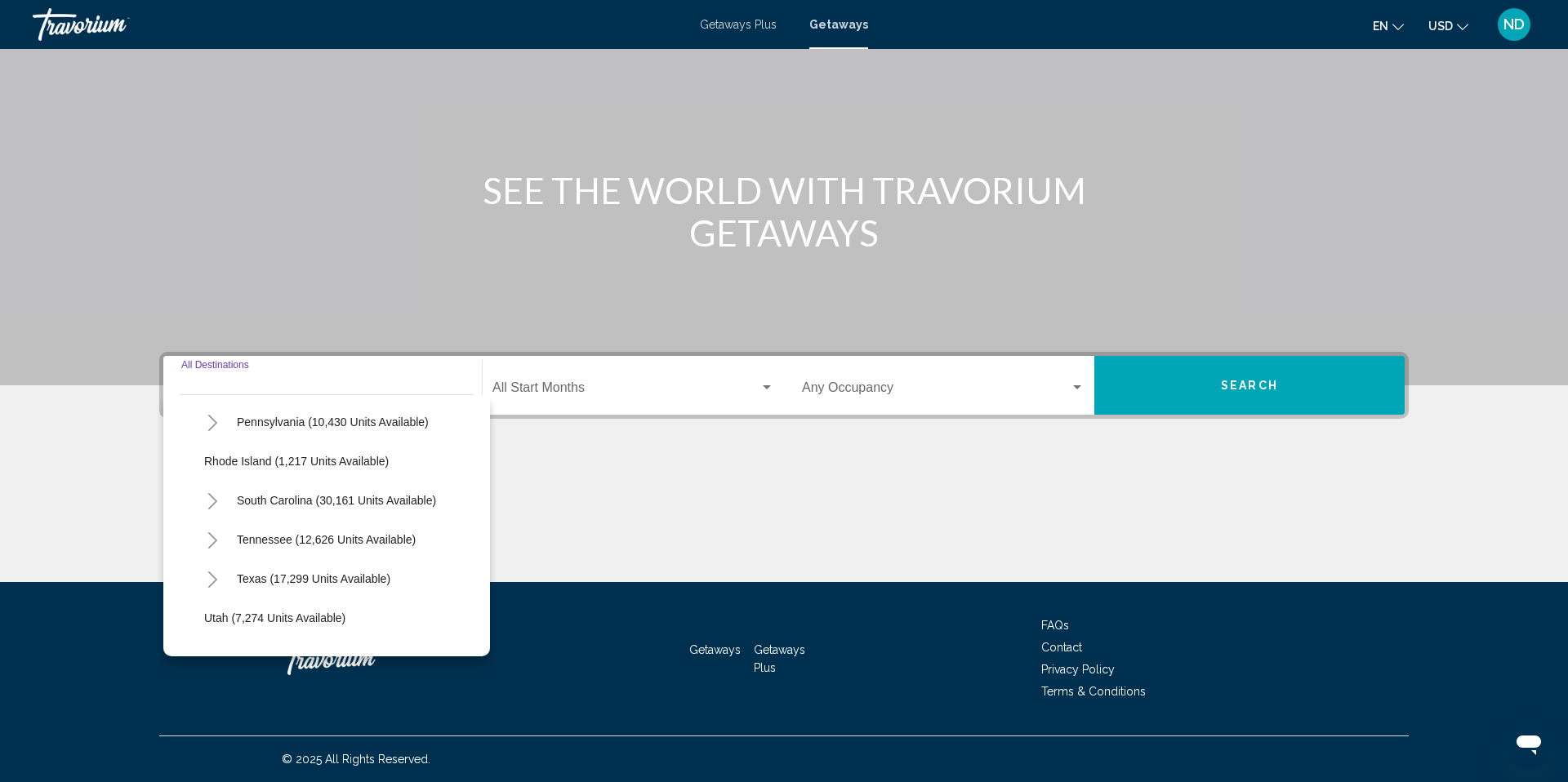 scroll, scrollTop: 1388, scrollLeft: 0, axis: vertical 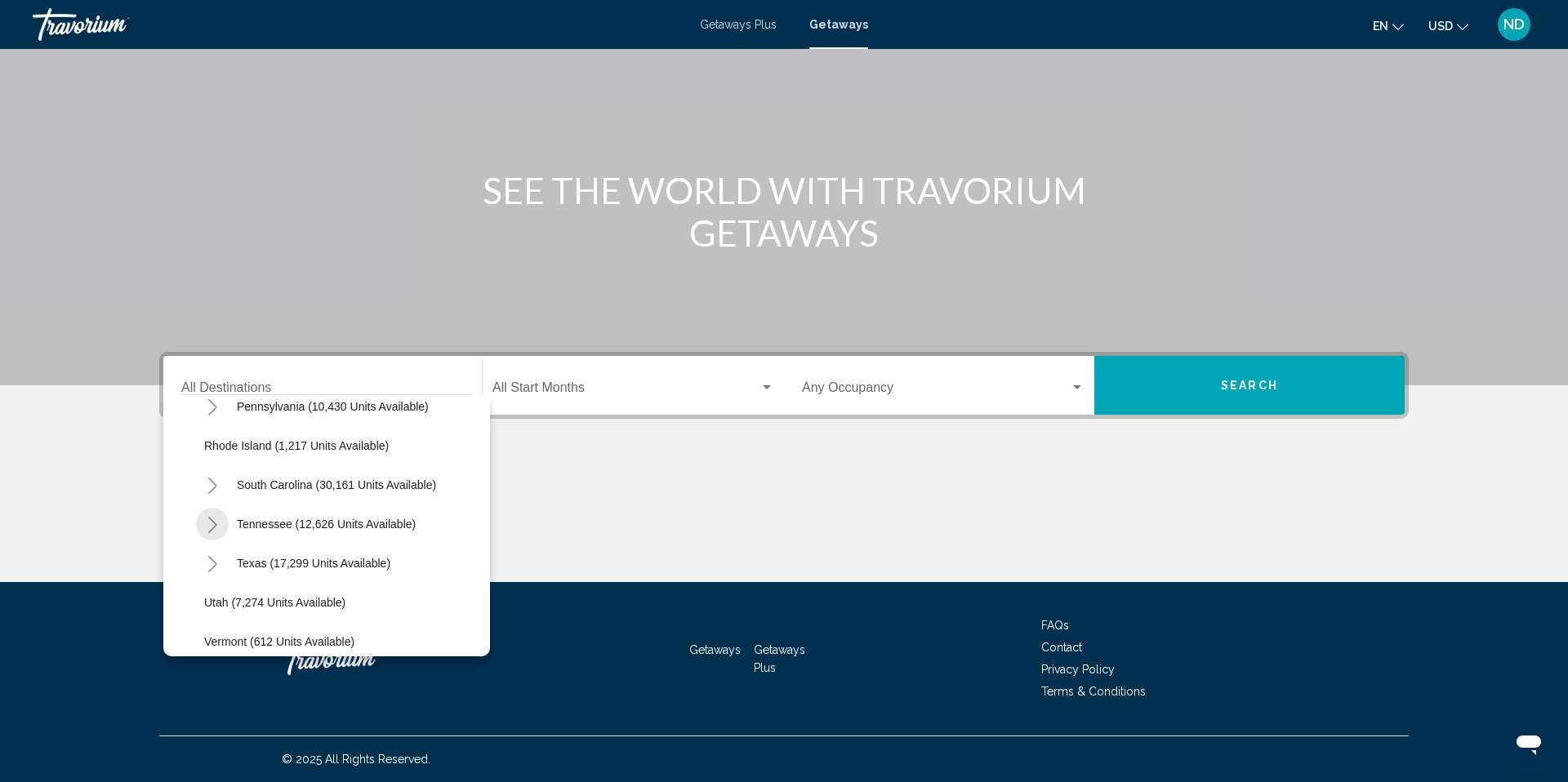 click 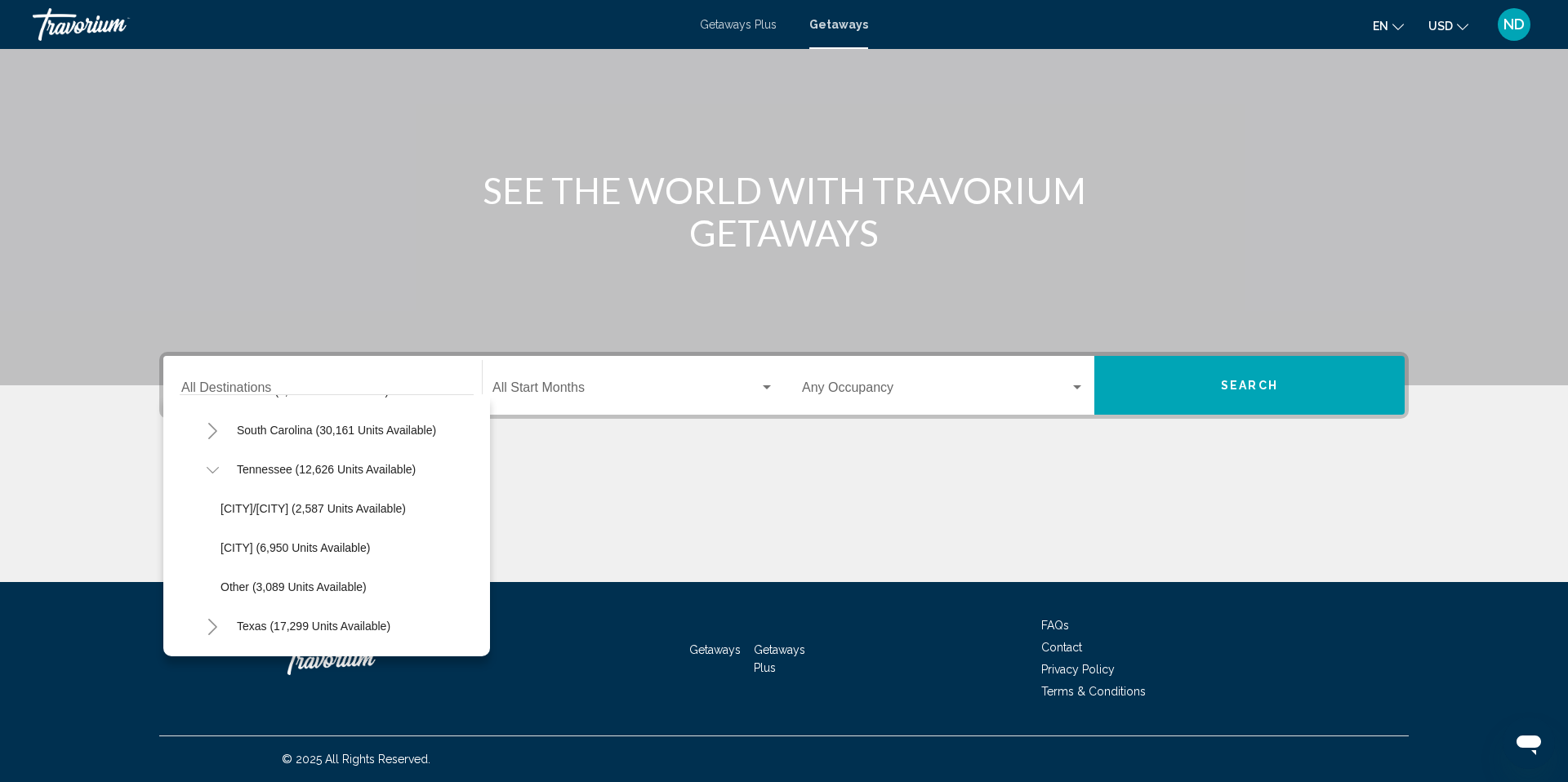 scroll, scrollTop: 1443, scrollLeft: 0, axis: vertical 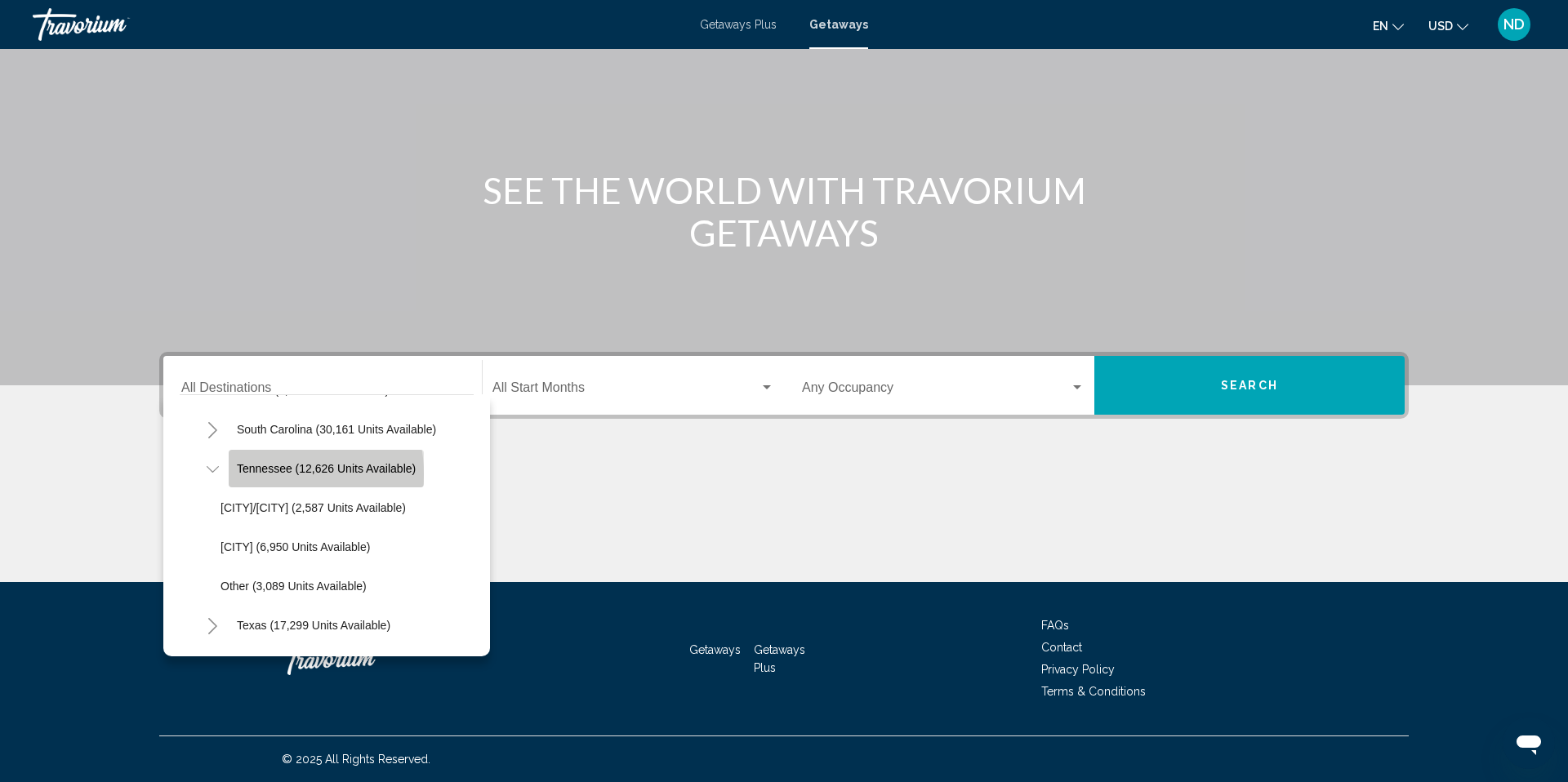 click on "Tennessee (12,626 units available)" 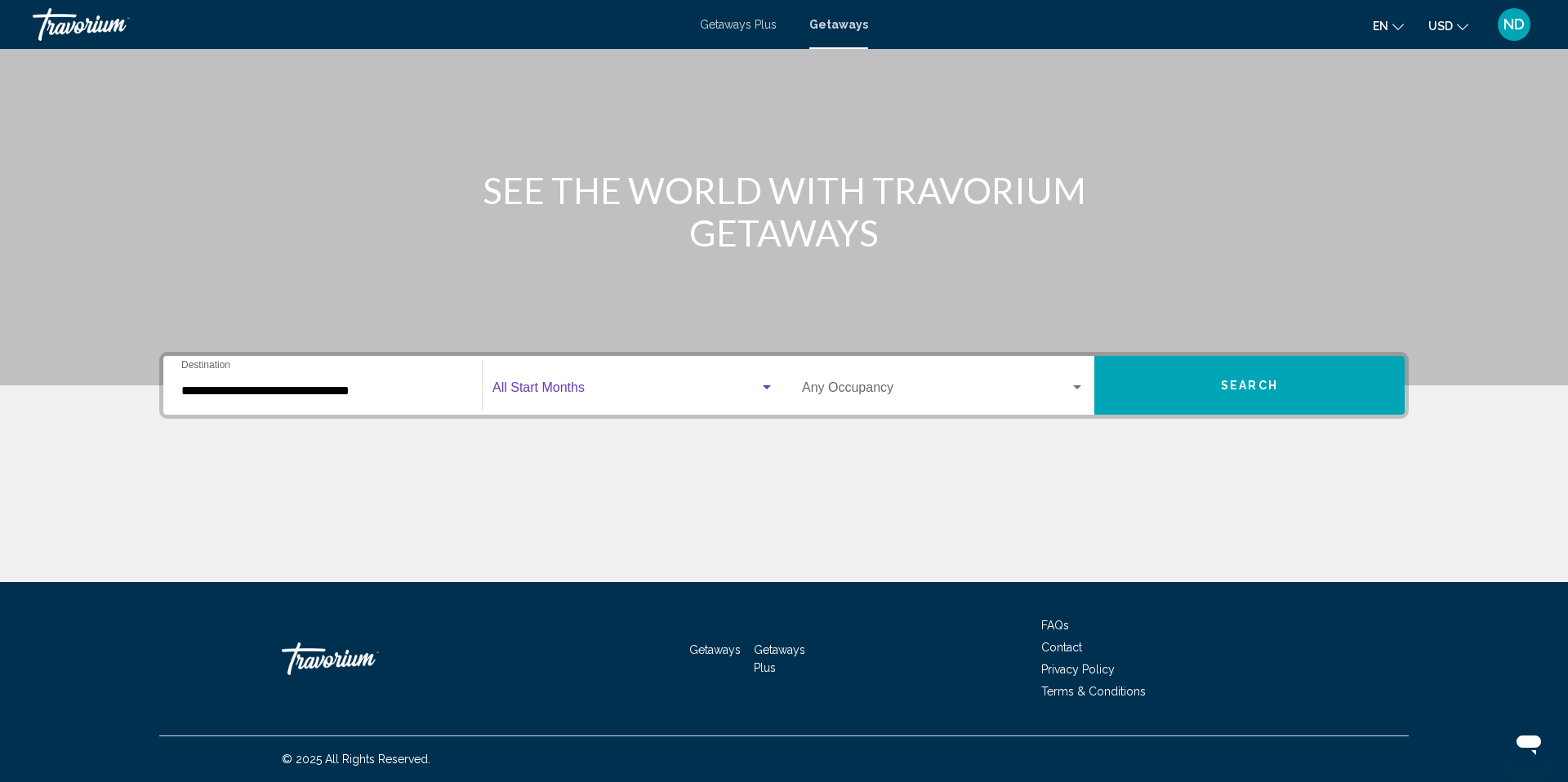 click at bounding box center (626, 391) 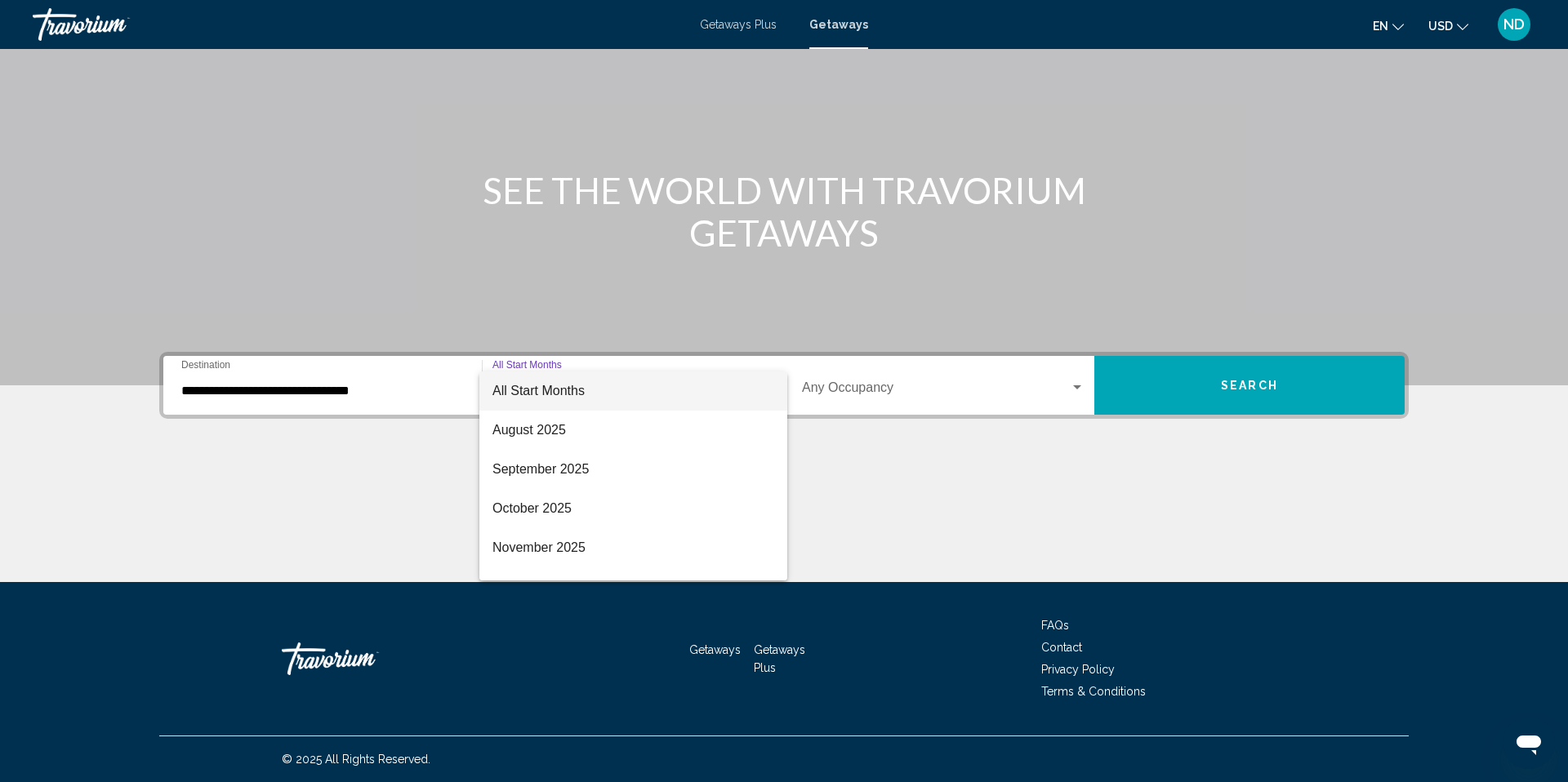 click at bounding box center [784, 391] 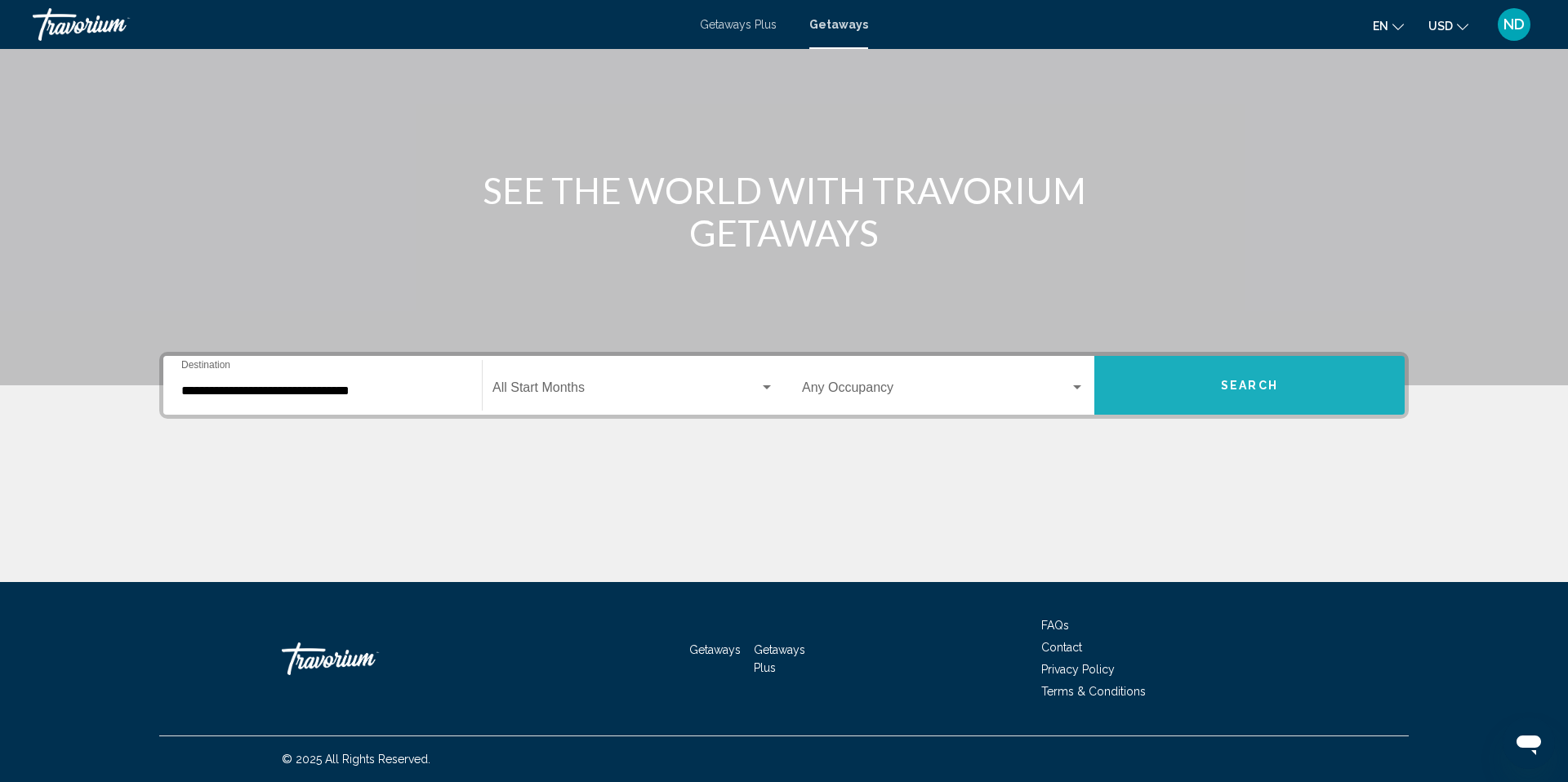 click on "Search" at bounding box center [1250, 385] 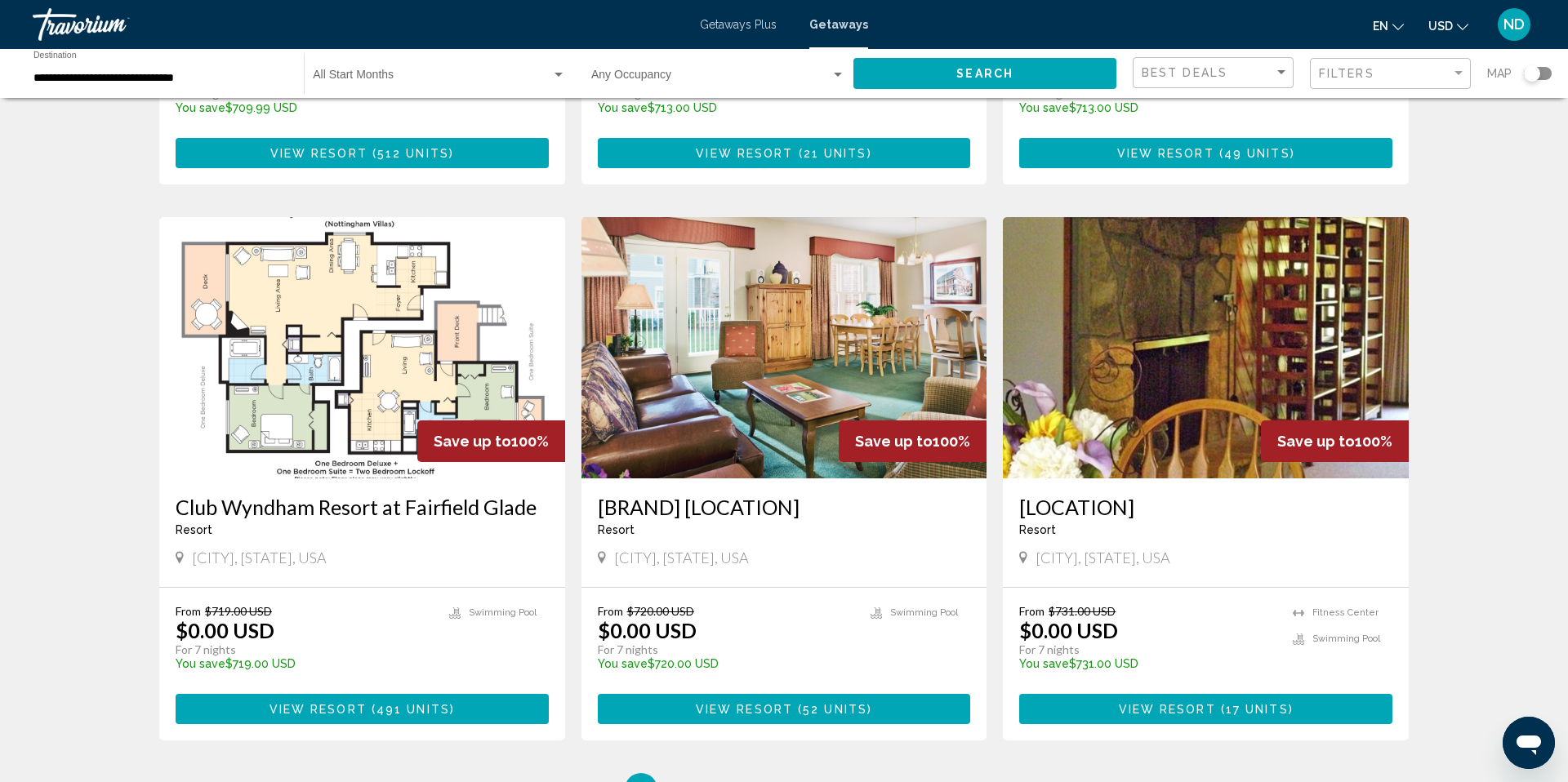 scroll, scrollTop: 1673, scrollLeft: 0, axis: vertical 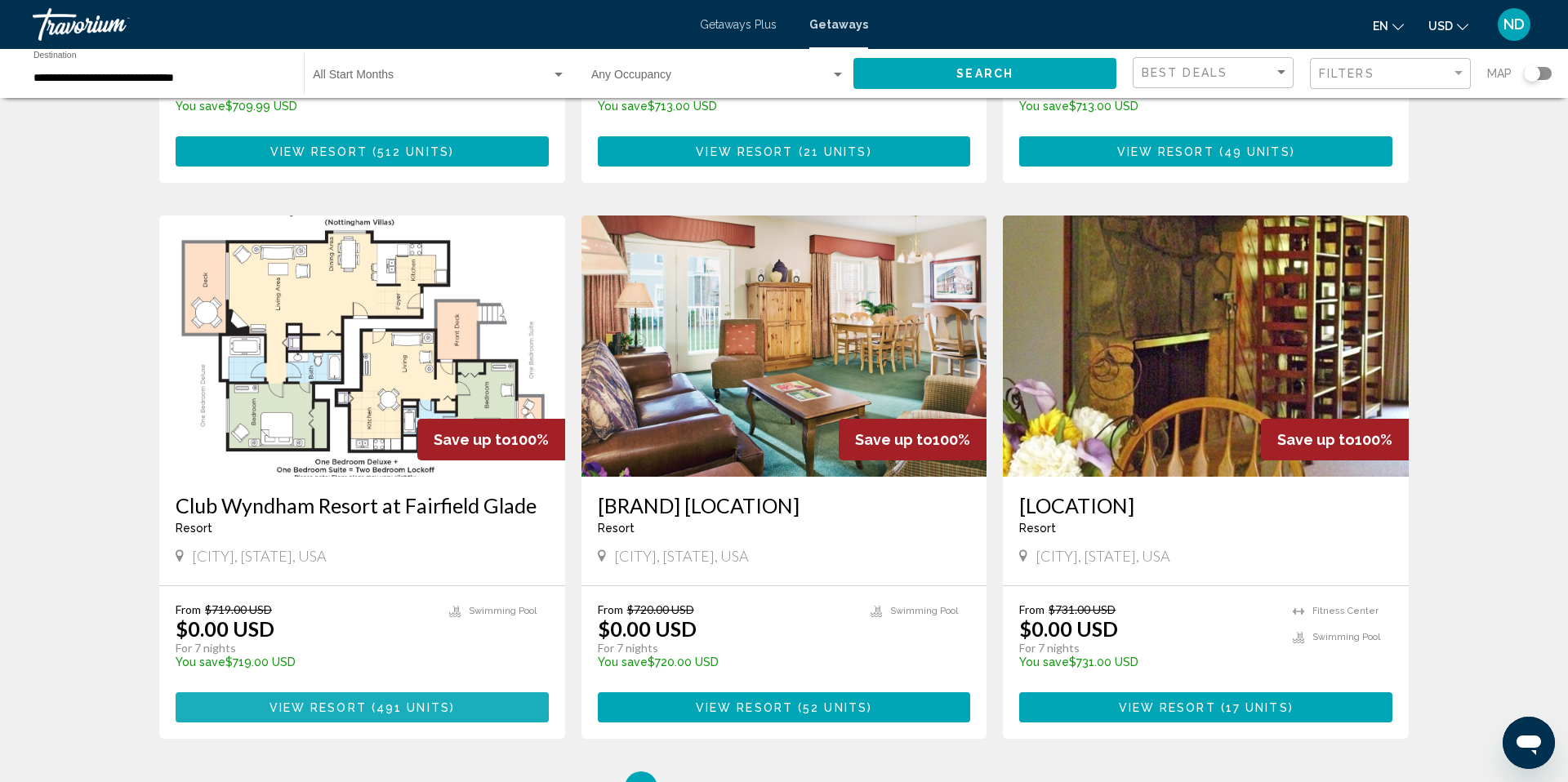 click on "View Resort" at bounding box center [318, 708] 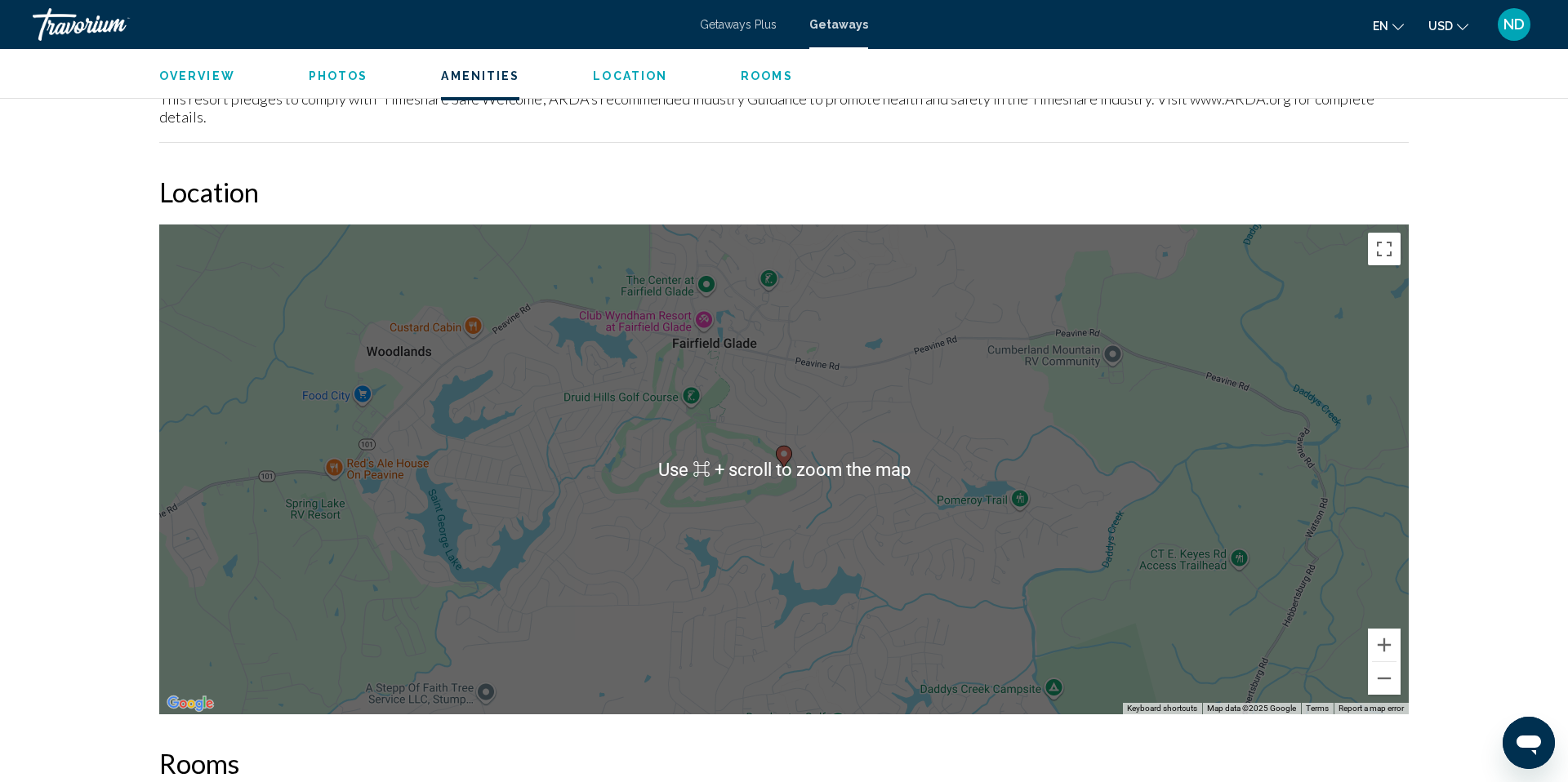 scroll, scrollTop: 2214, scrollLeft: 0, axis: vertical 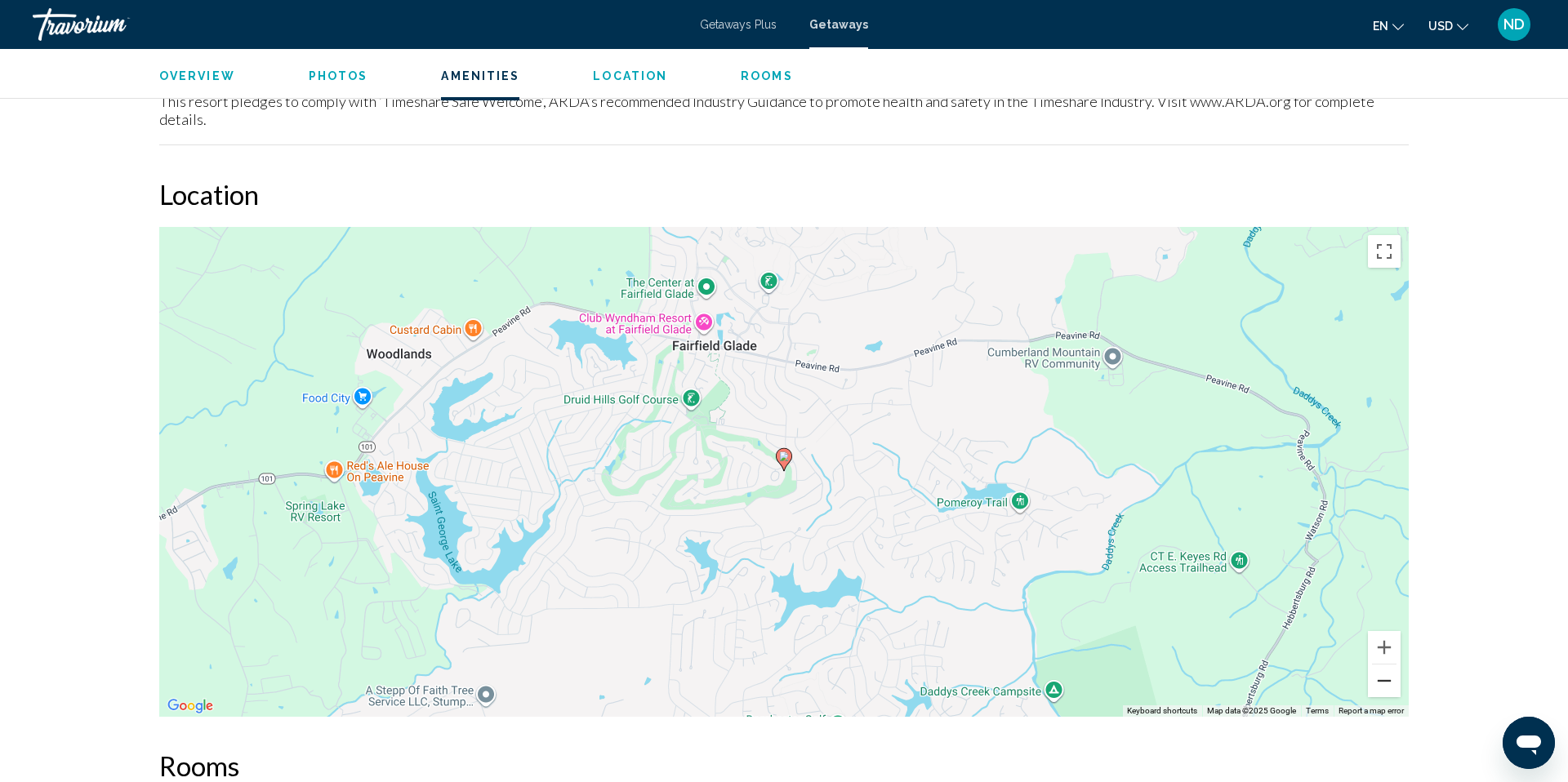 click at bounding box center (1384, 681) 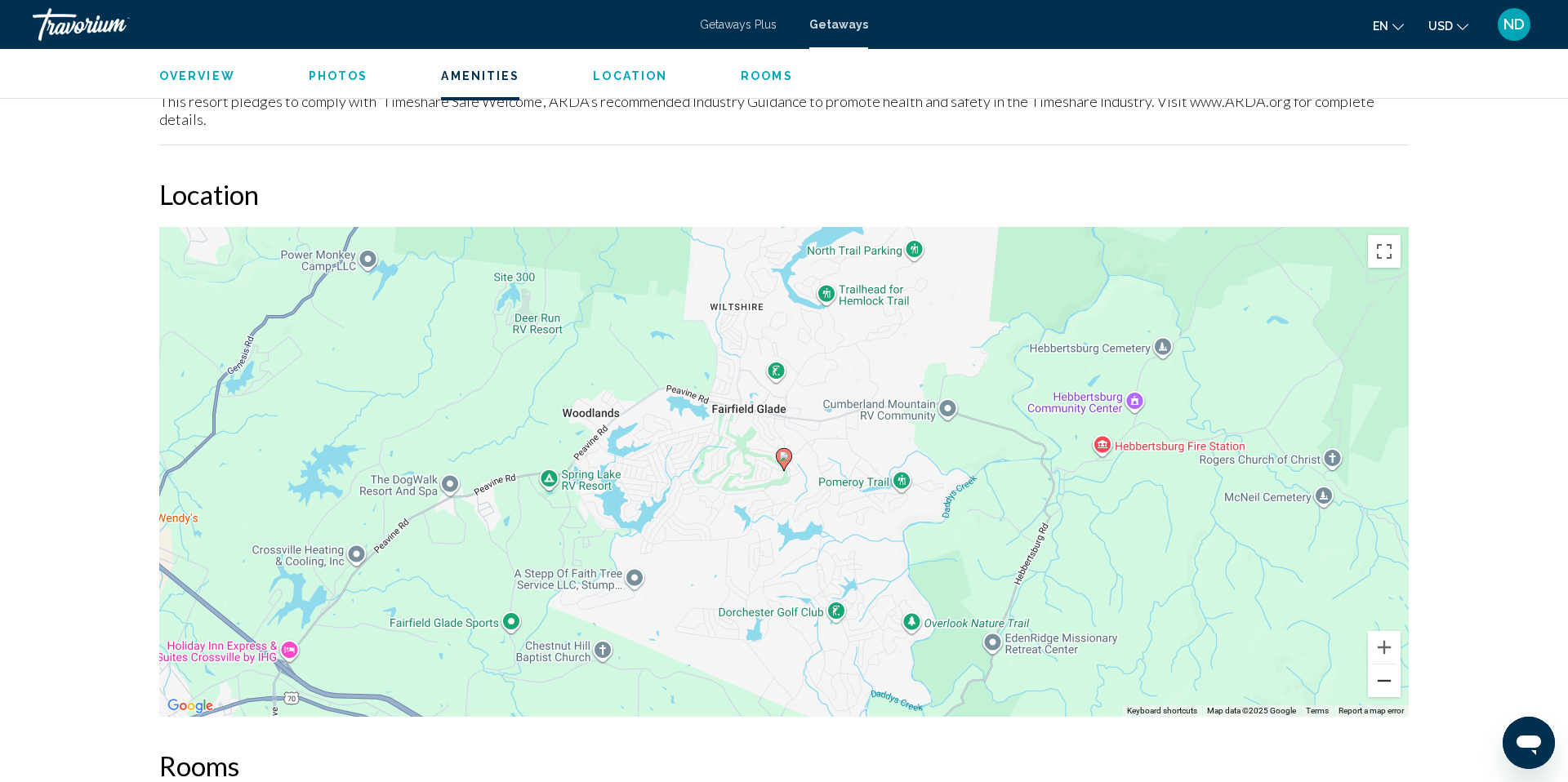 click at bounding box center [1384, 681] 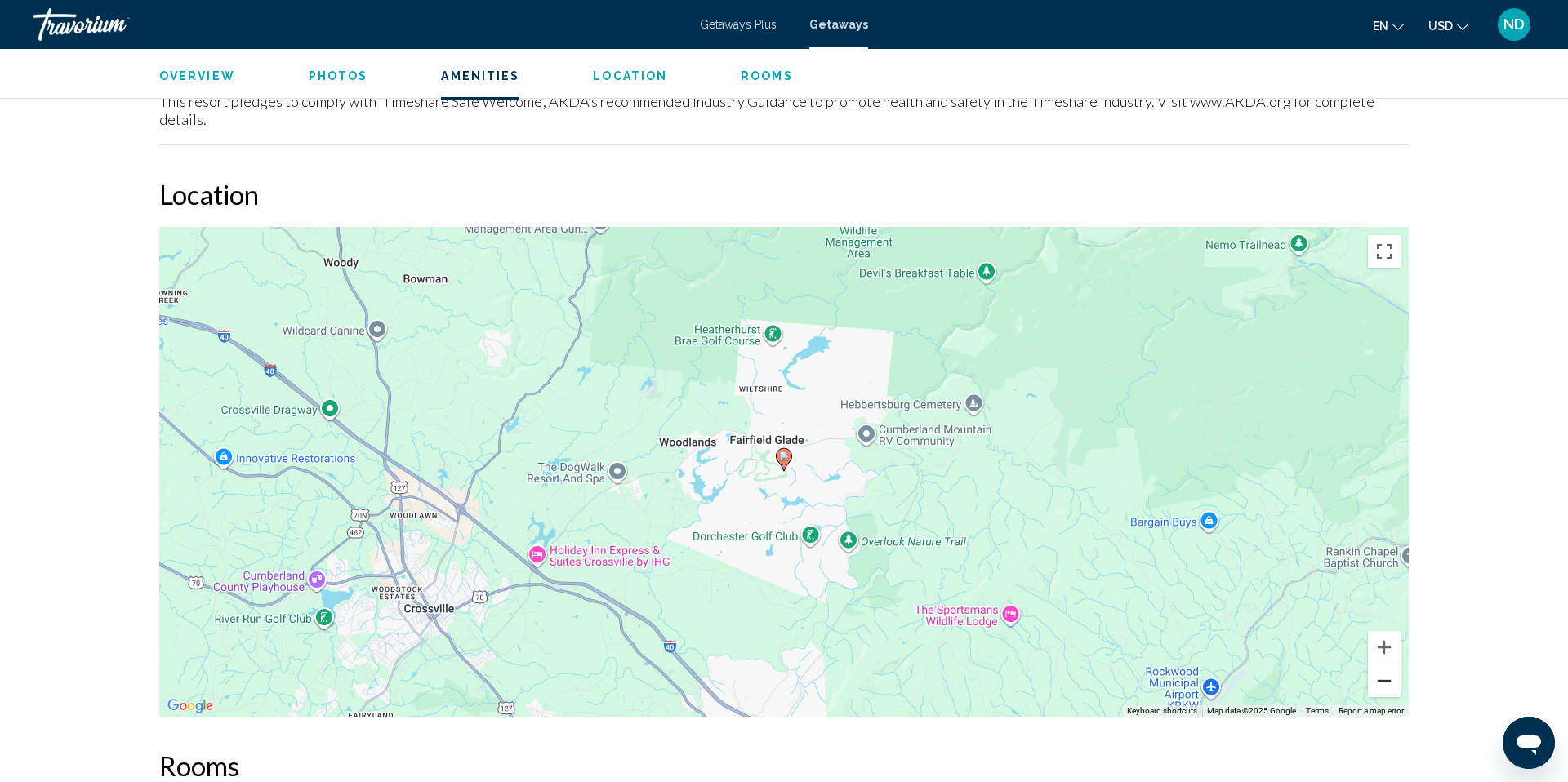 click at bounding box center [1384, 681] 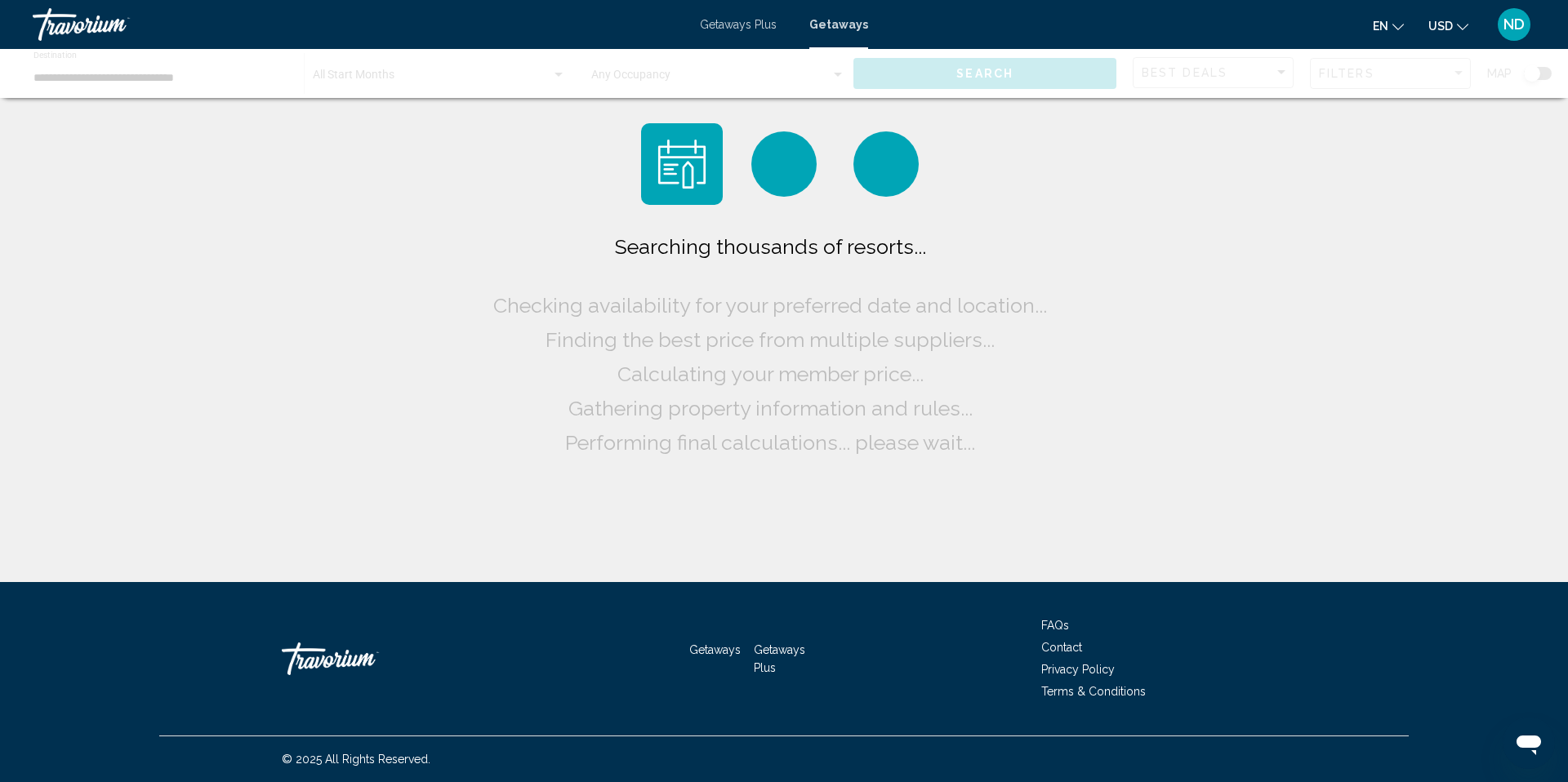 scroll, scrollTop: 0, scrollLeft: 0, axis: both 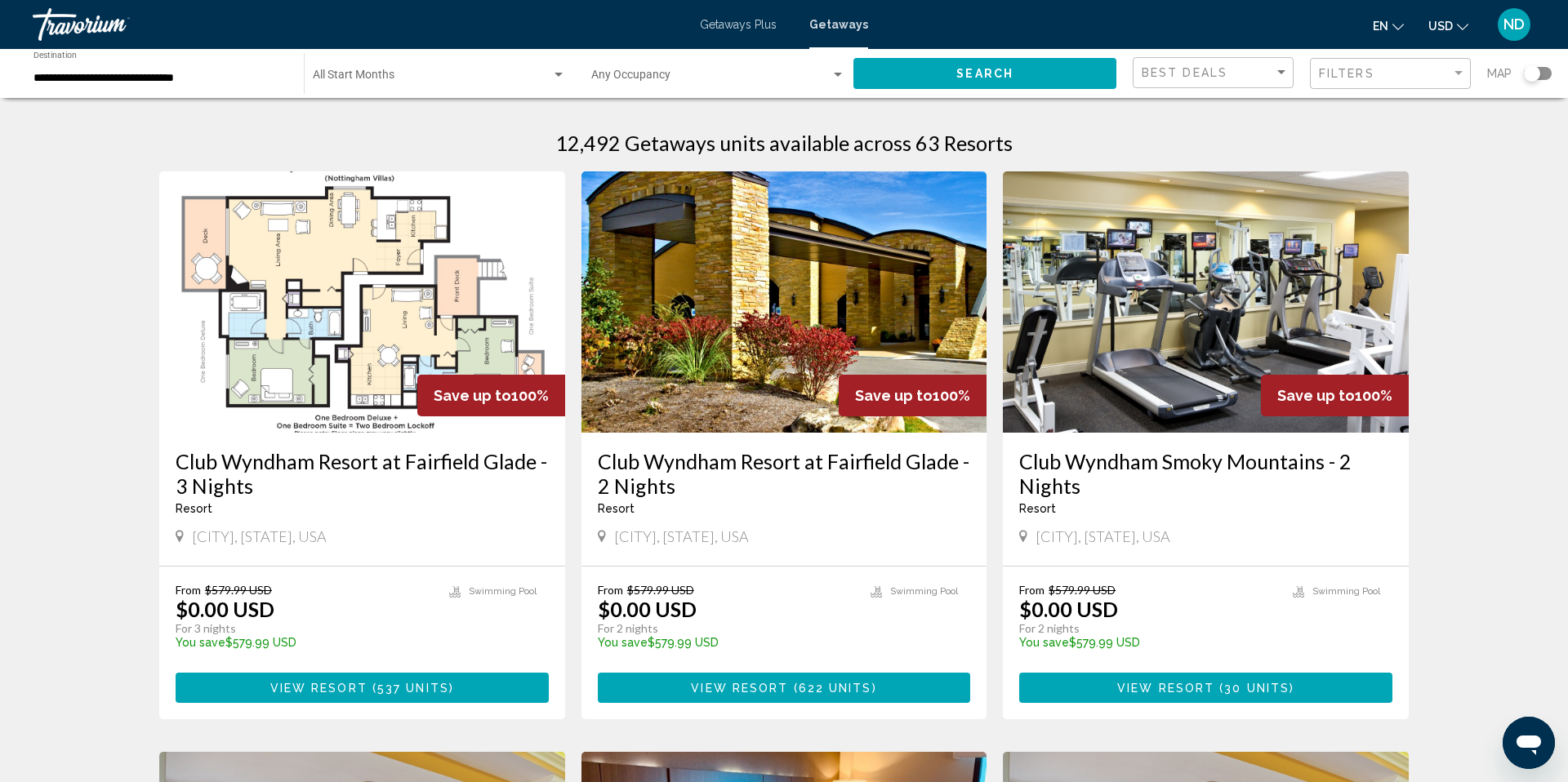 click 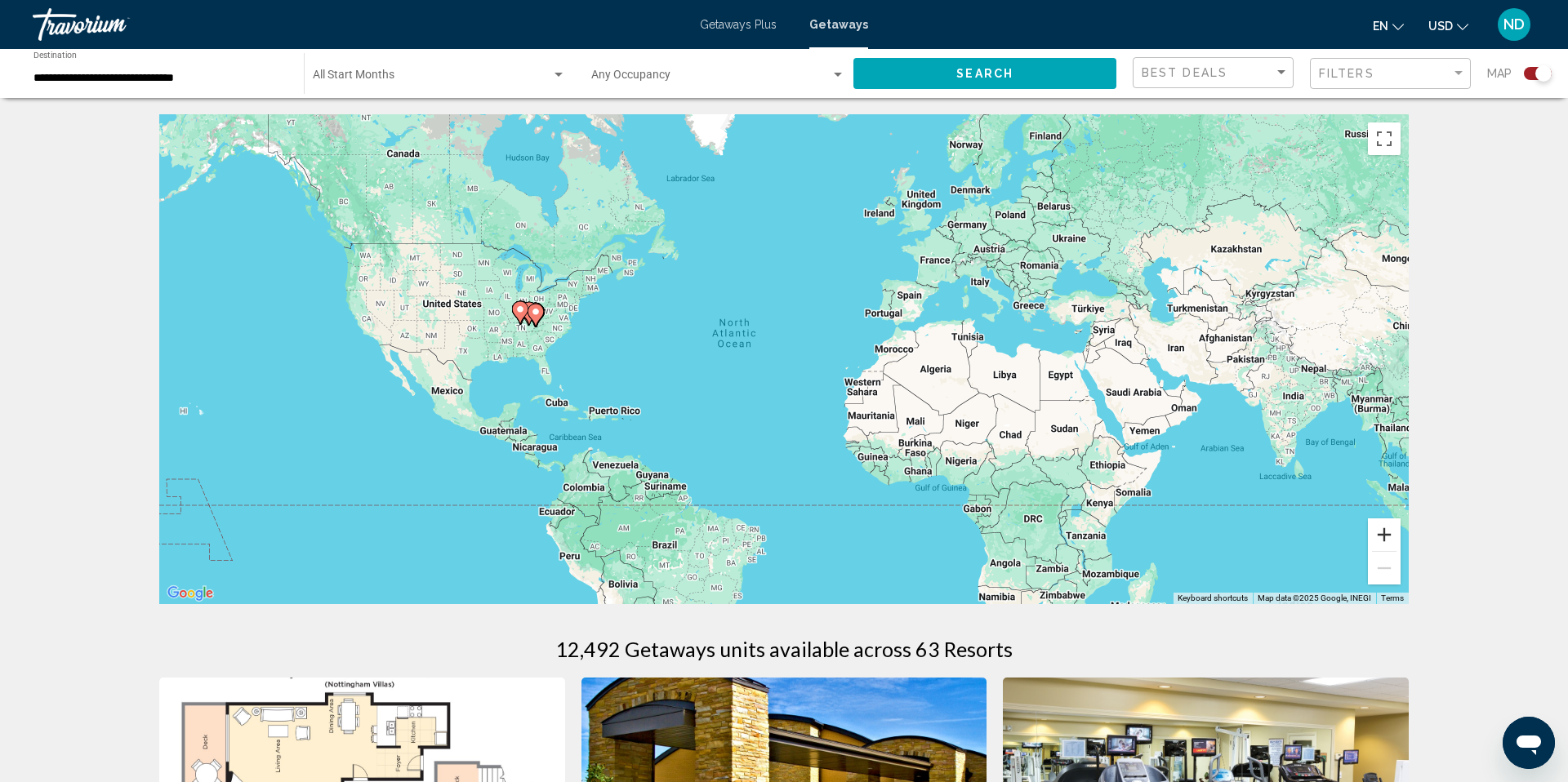click at bounding box center [1384, 535] 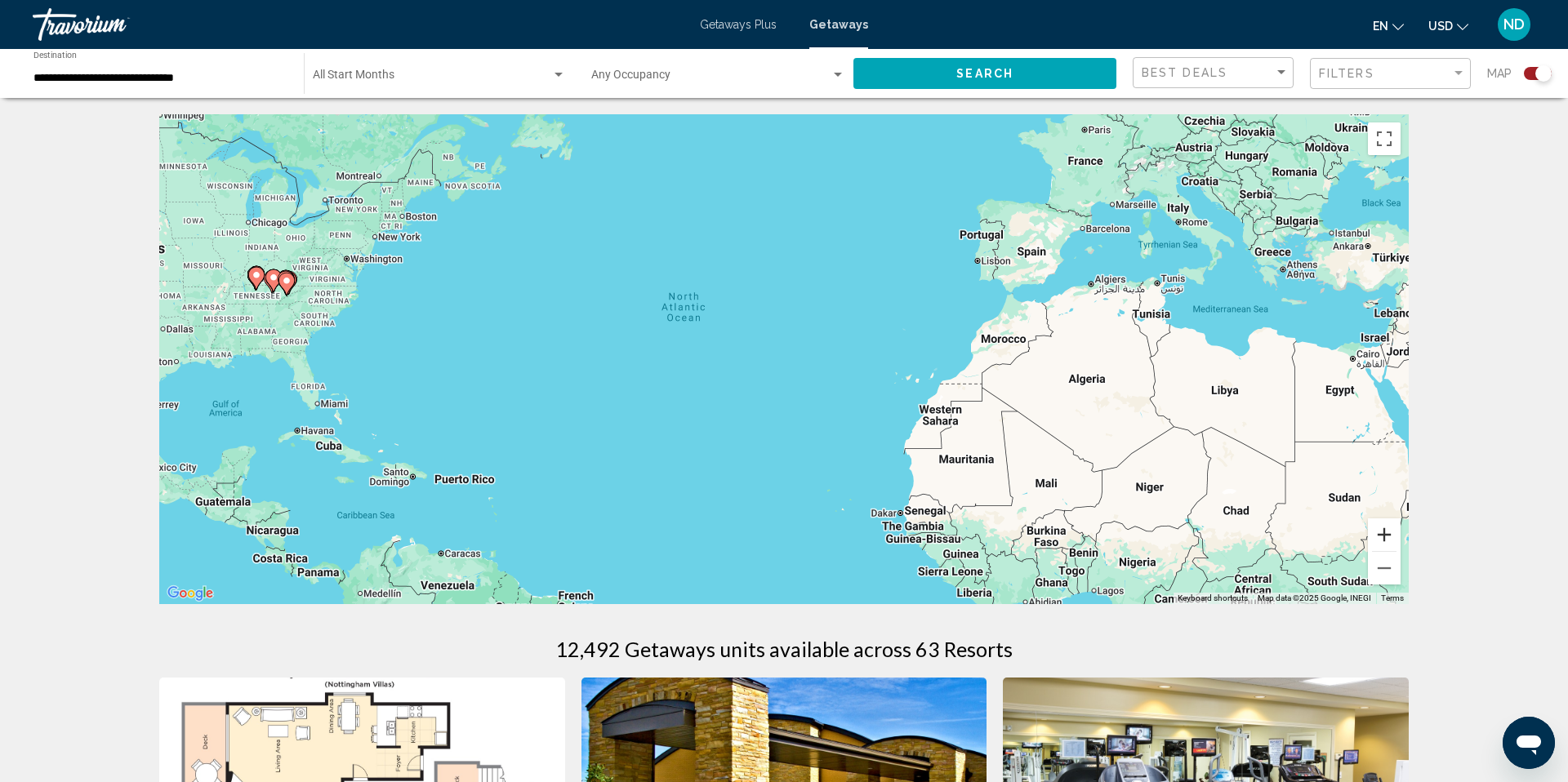 click at bounding box center [1384, 535] 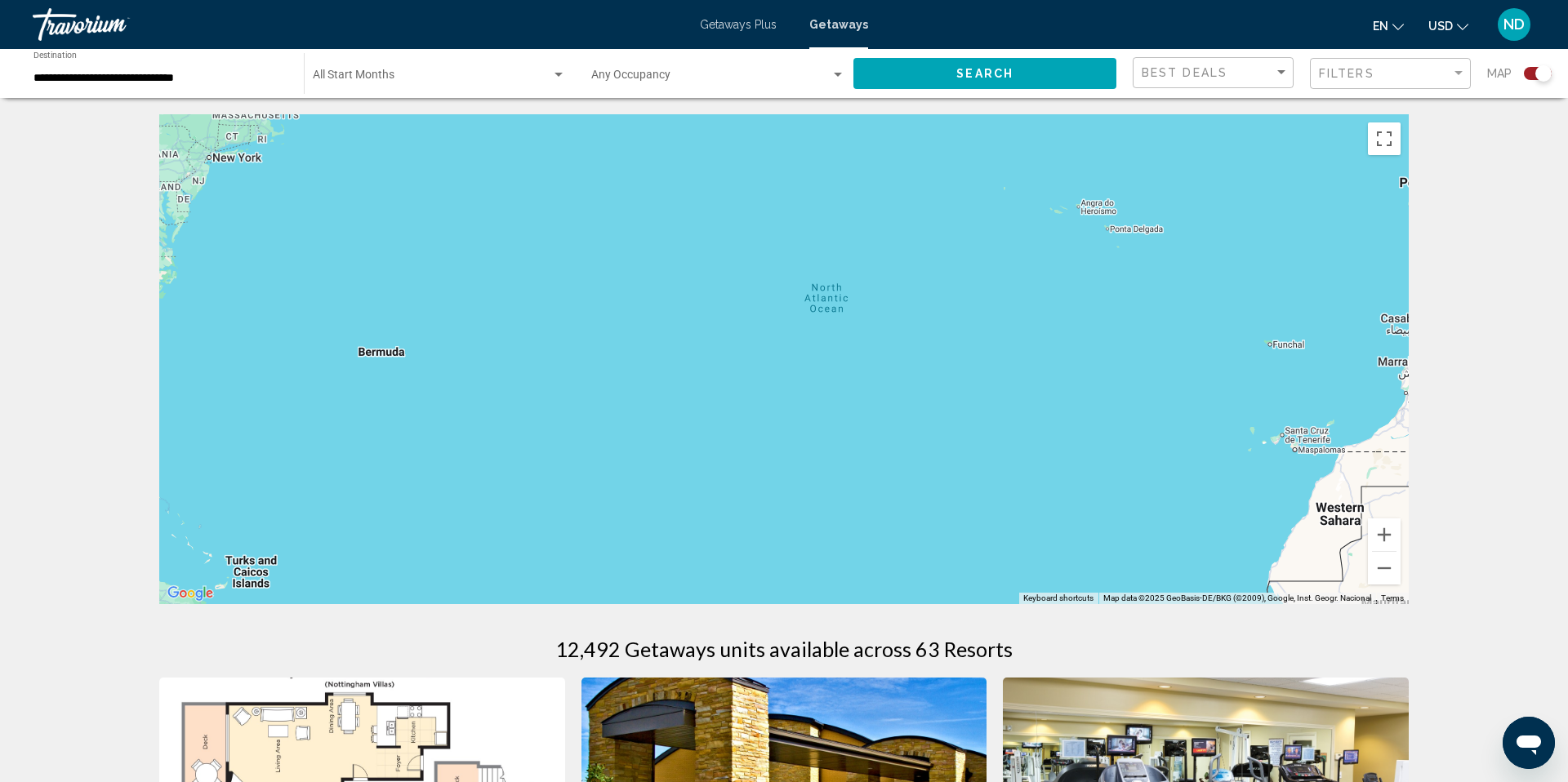 drag, startPoint x: 461, startPoint y: 349, endPoint x: 744, endPoint y: 393, distance: 286.40007 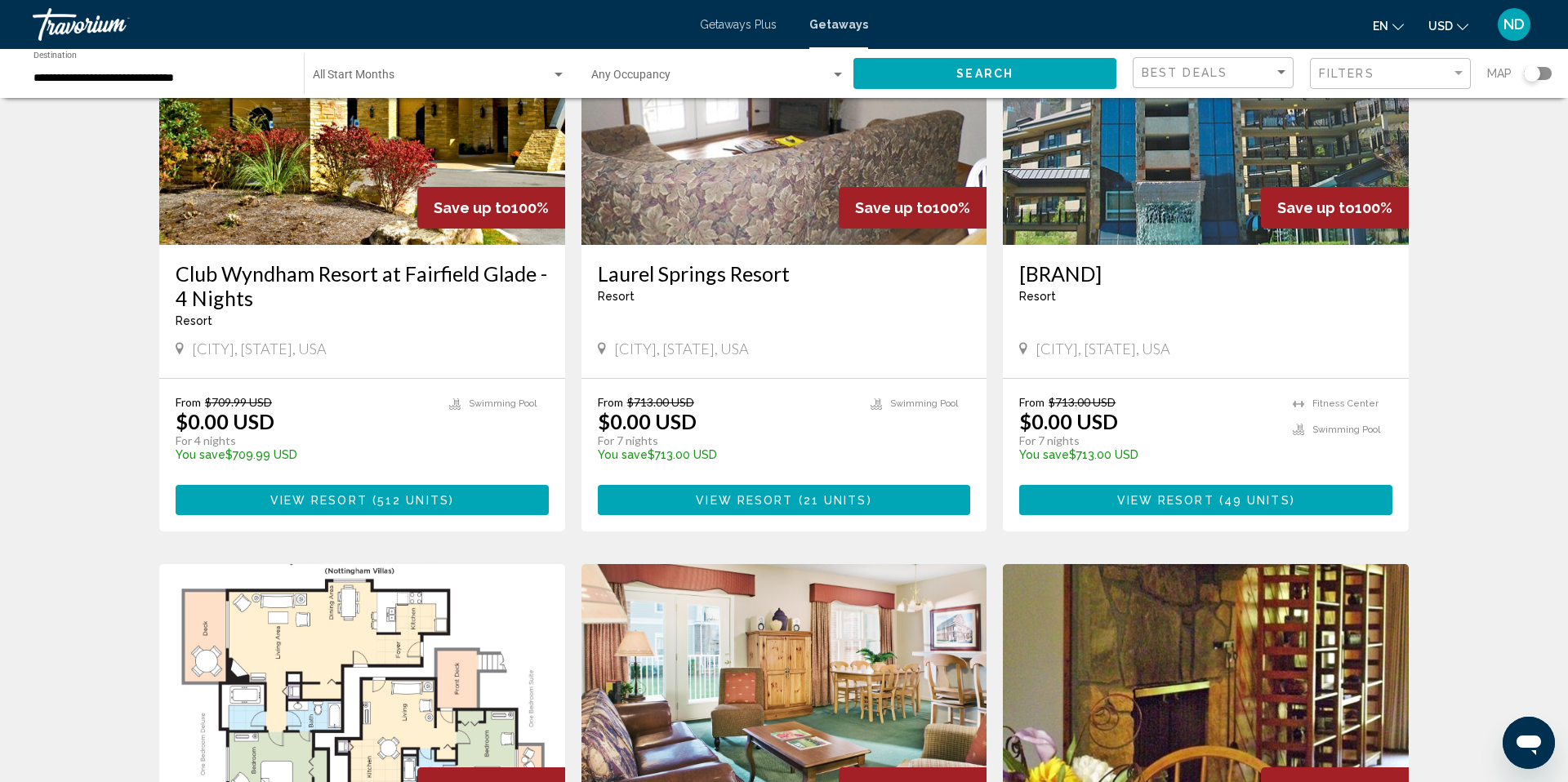 scroll, scrollTop: 1317, scrollLeft: 0, axis: vertical 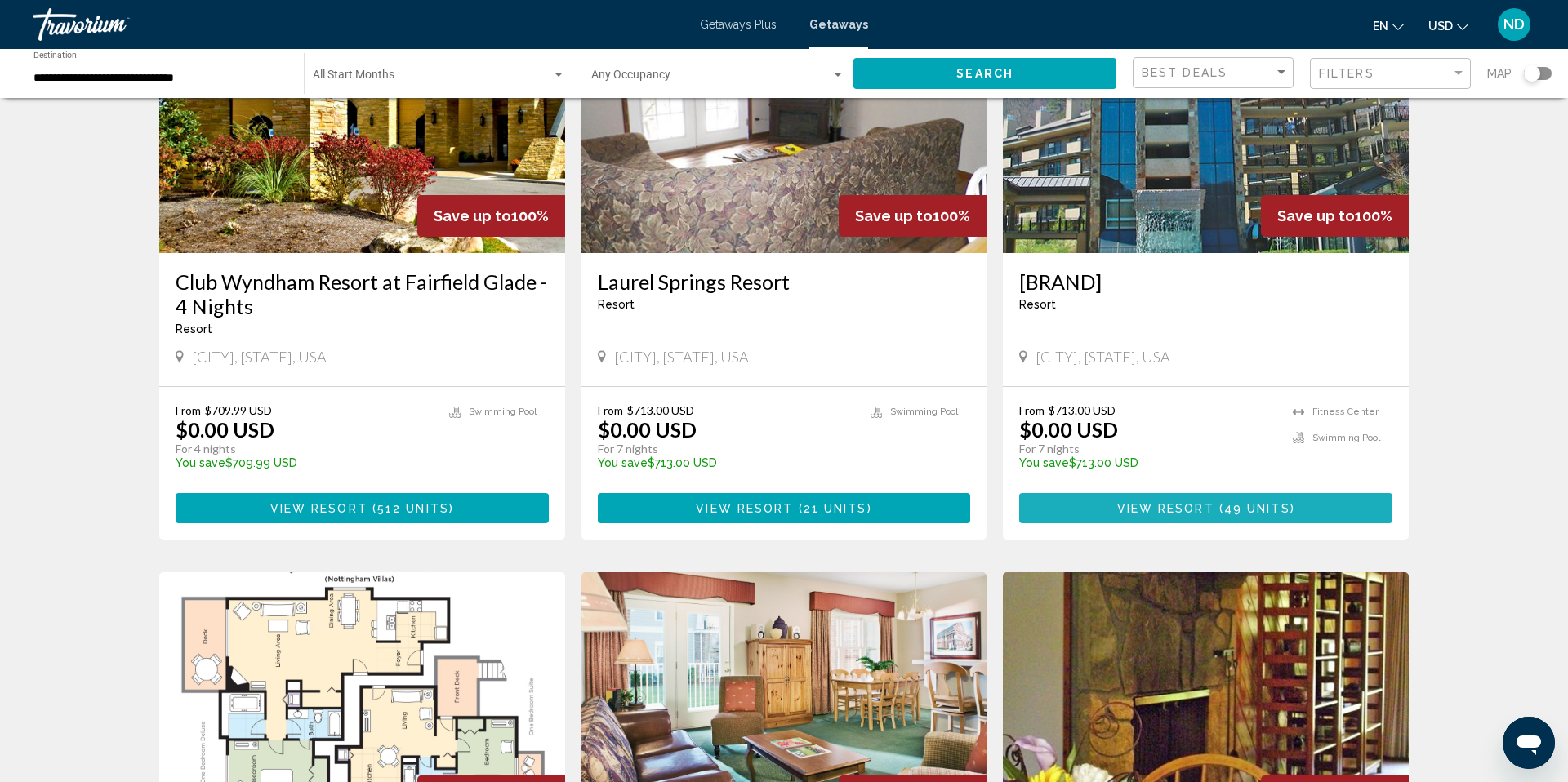 click on "View Resort" at bounding box center (1165, 509) 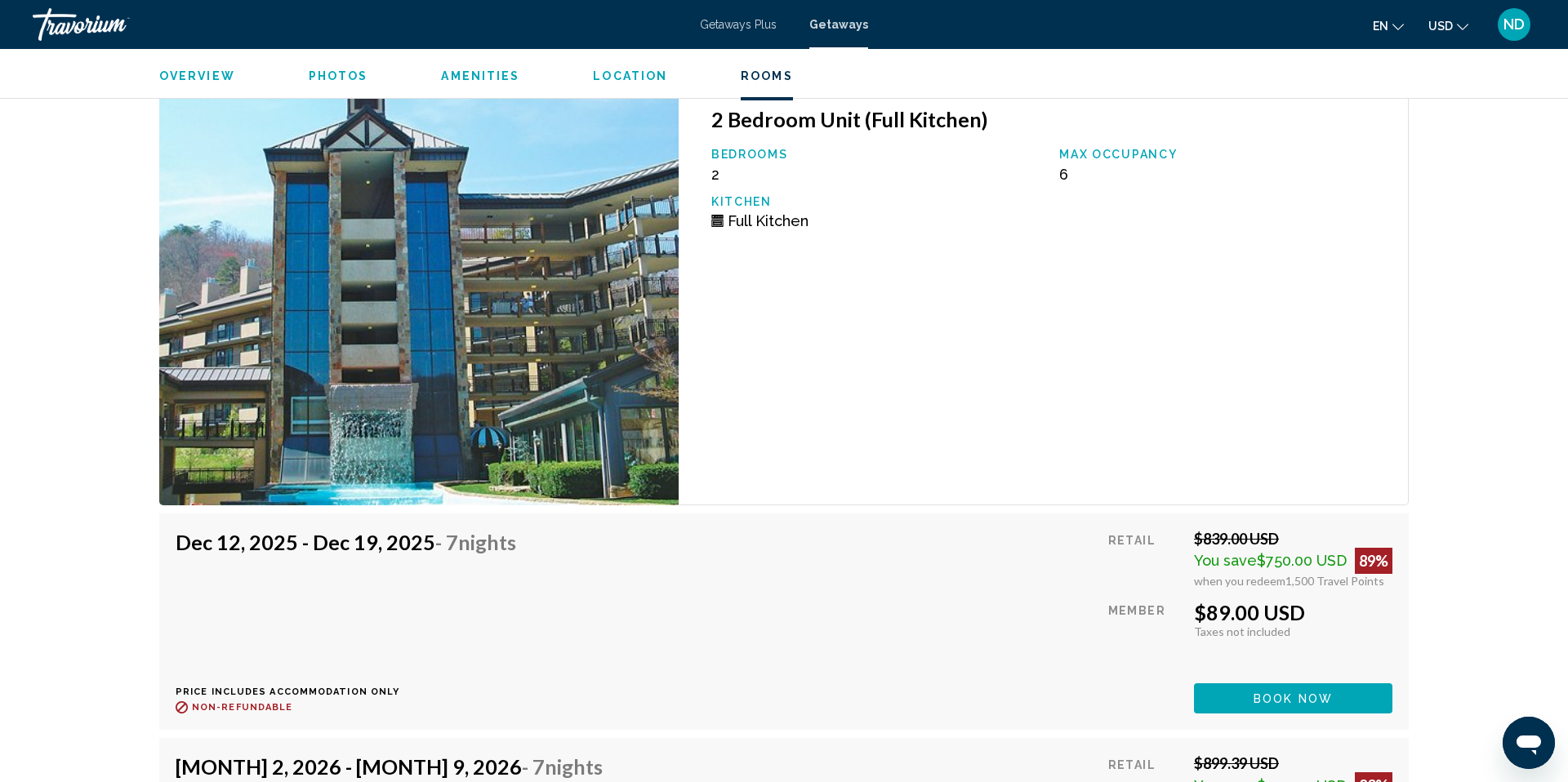 scroll, scrollTop: 8584, scrollLeft: 0, axis: vertical 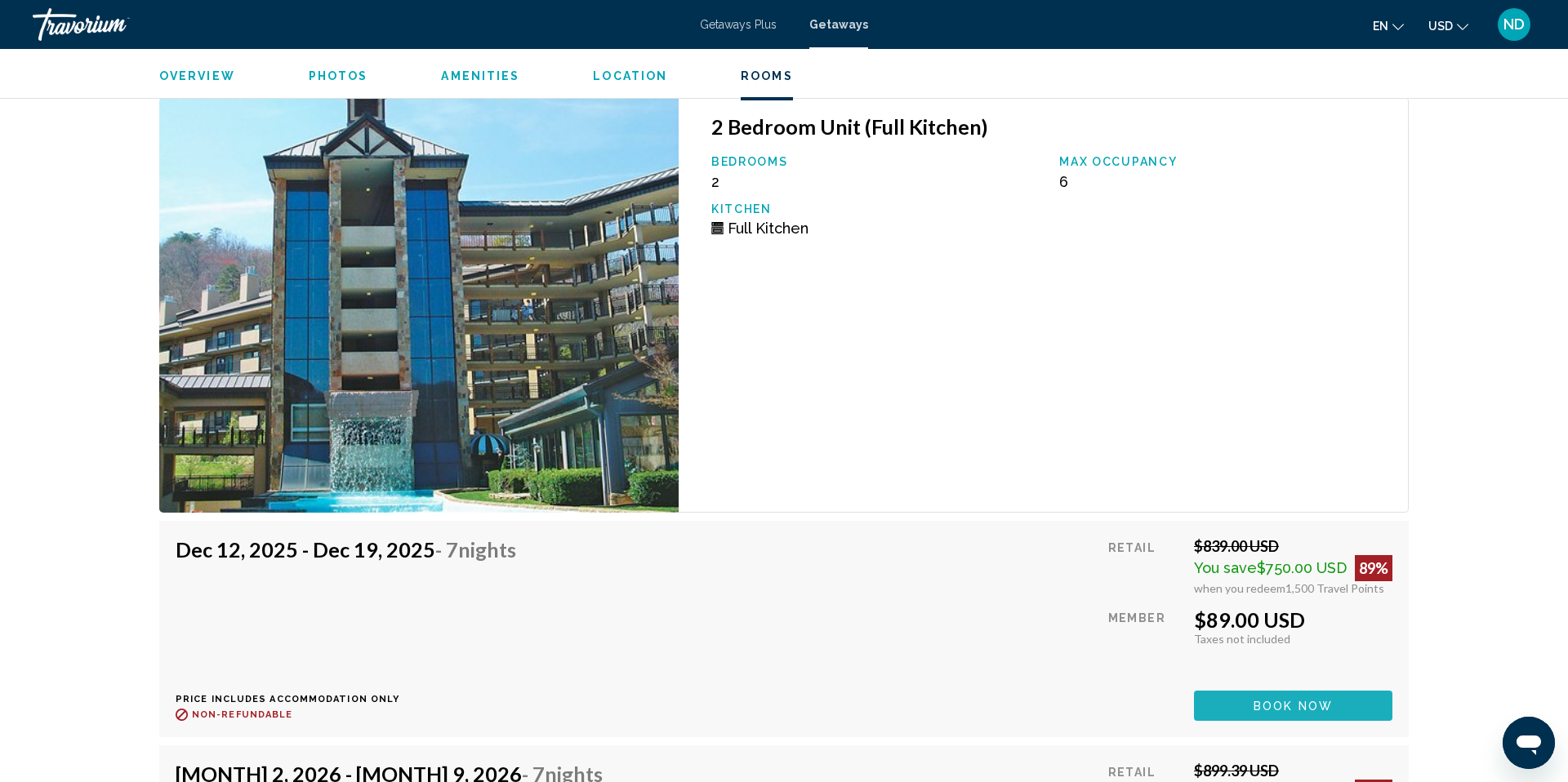 click on "Book now" at bounding box center [1293, 706] 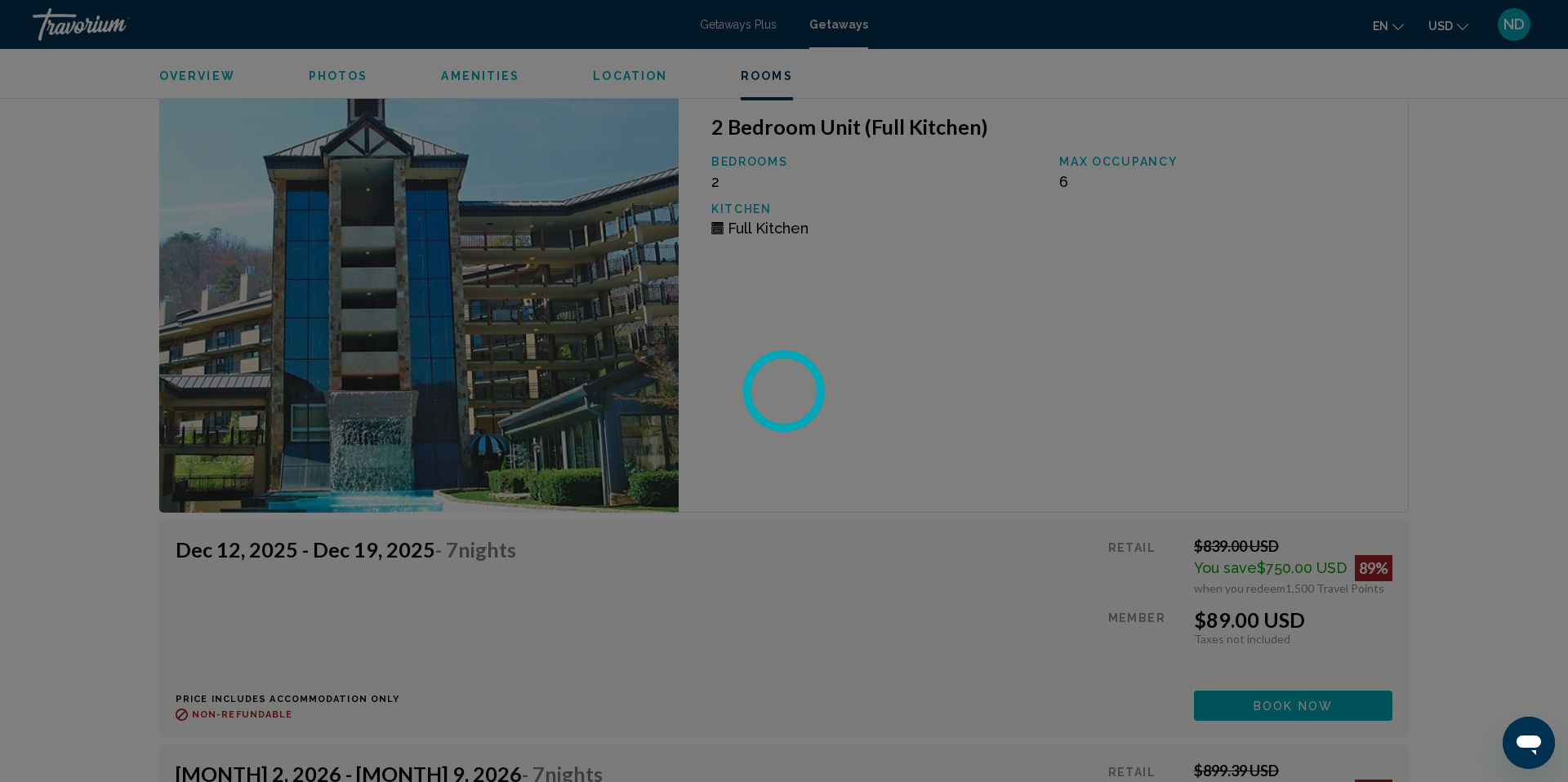 scroll, scrollTop: 0, scrollLeft: 0, axis: both 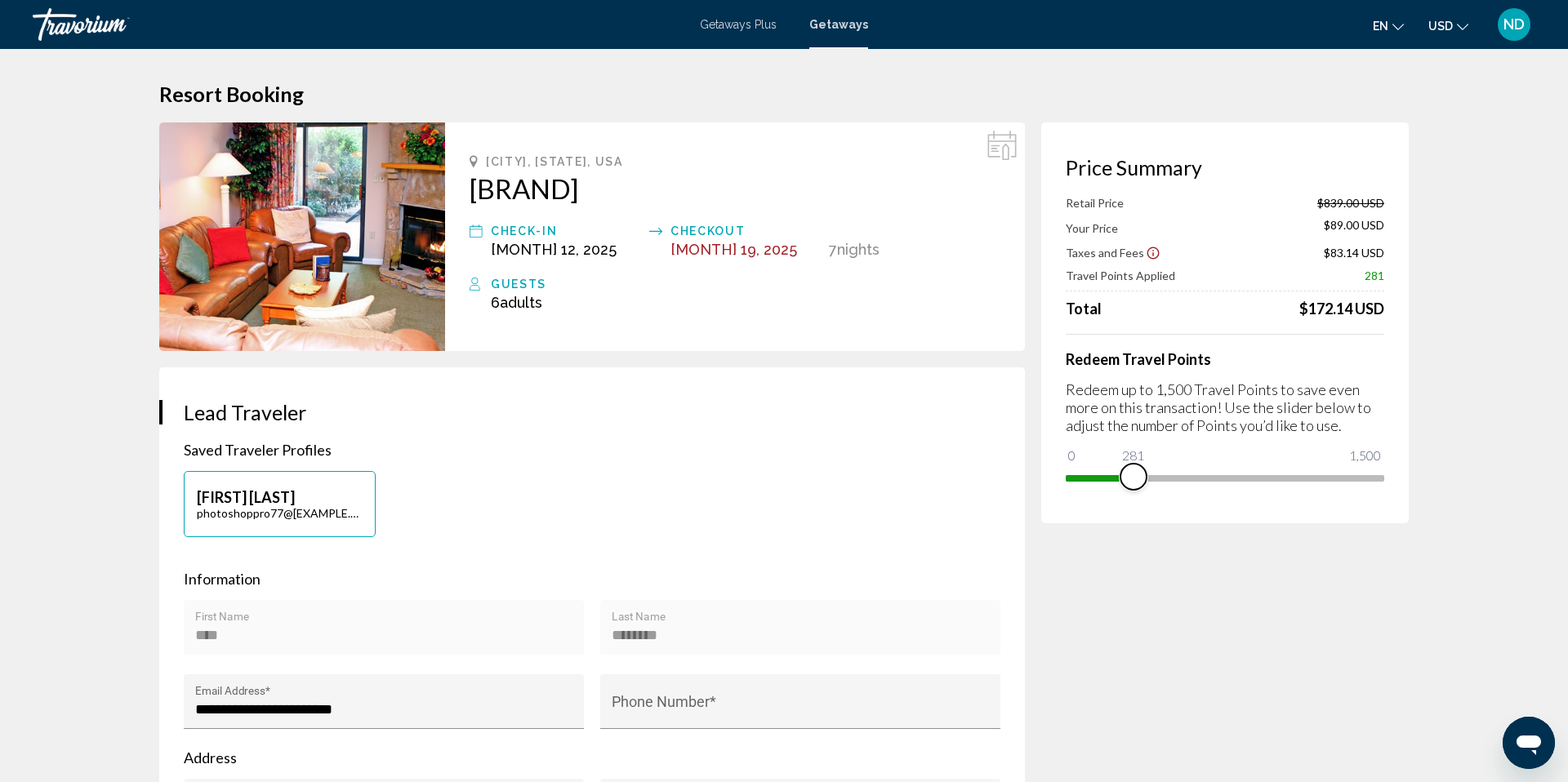 drag, startPoint x: 1370, startPoint y: 480, endPoint x: 1134, endPoint y: 491, distance: 236.2562 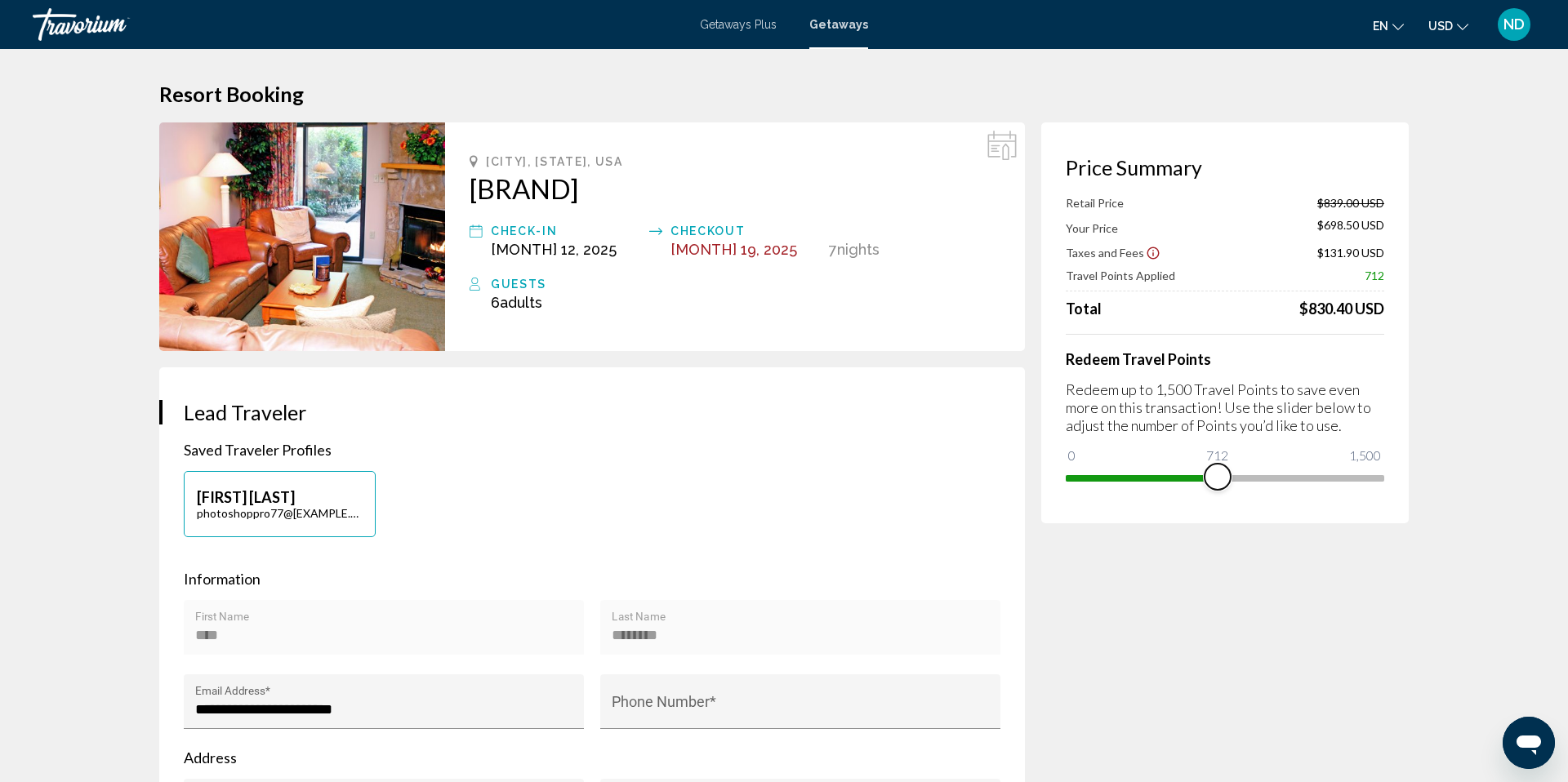 drag, startPoint x: 1134, startPoint y: 473, endPoint x: 1218, endPoint y: 478, distance: 84.148678 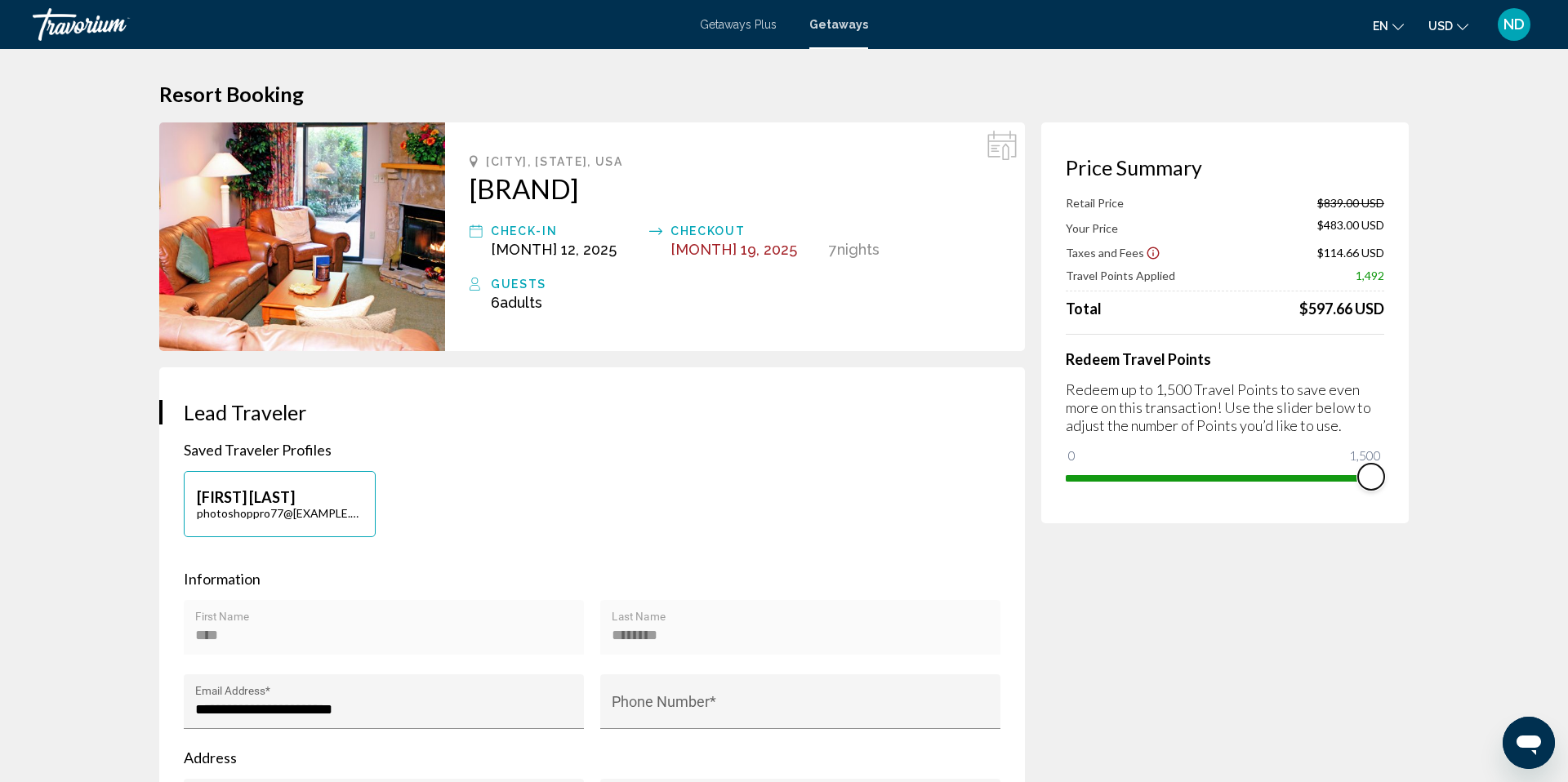 drag, startPoint x: 1218, startPoint y: 478, endPoint x: 1383, endPoint y: 492, distance: 165.59287 